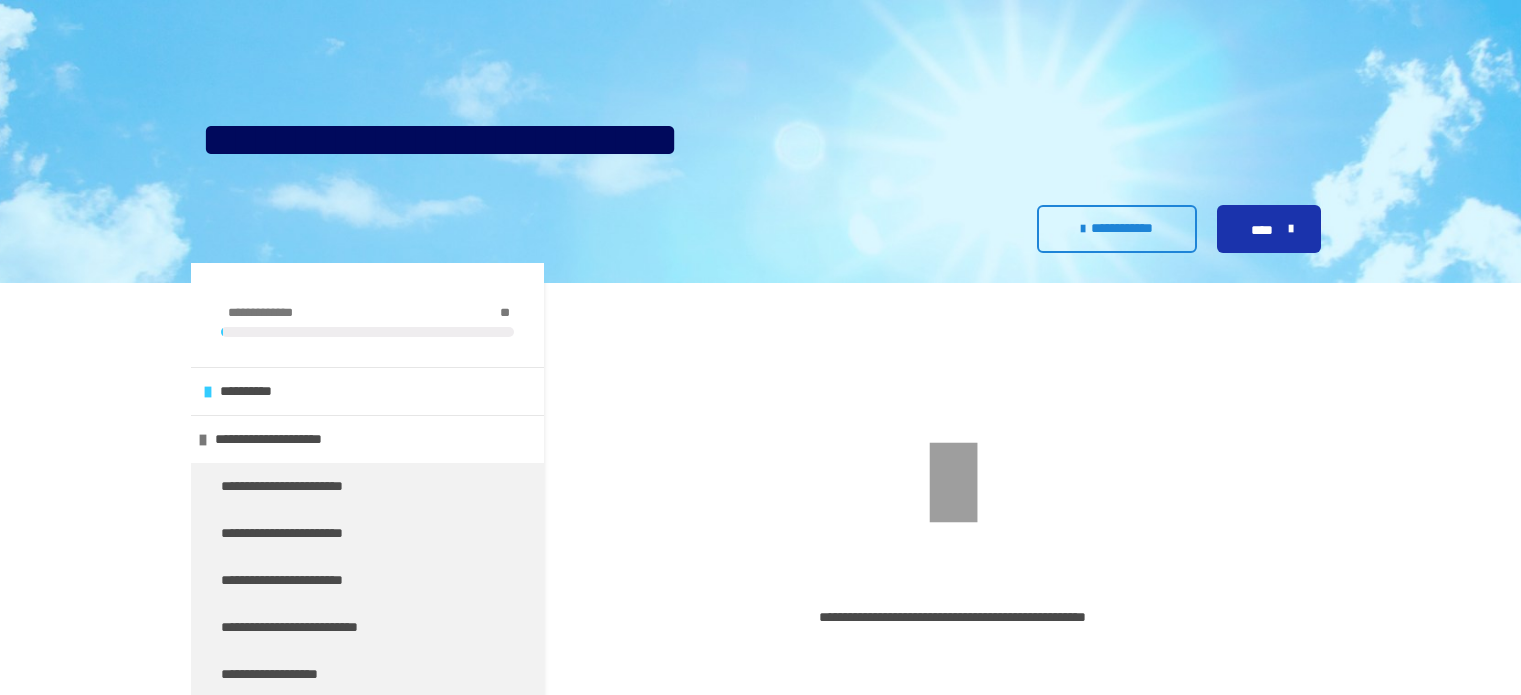 scroll, scrollTop: 0, scrollLeft: 0, axis: both 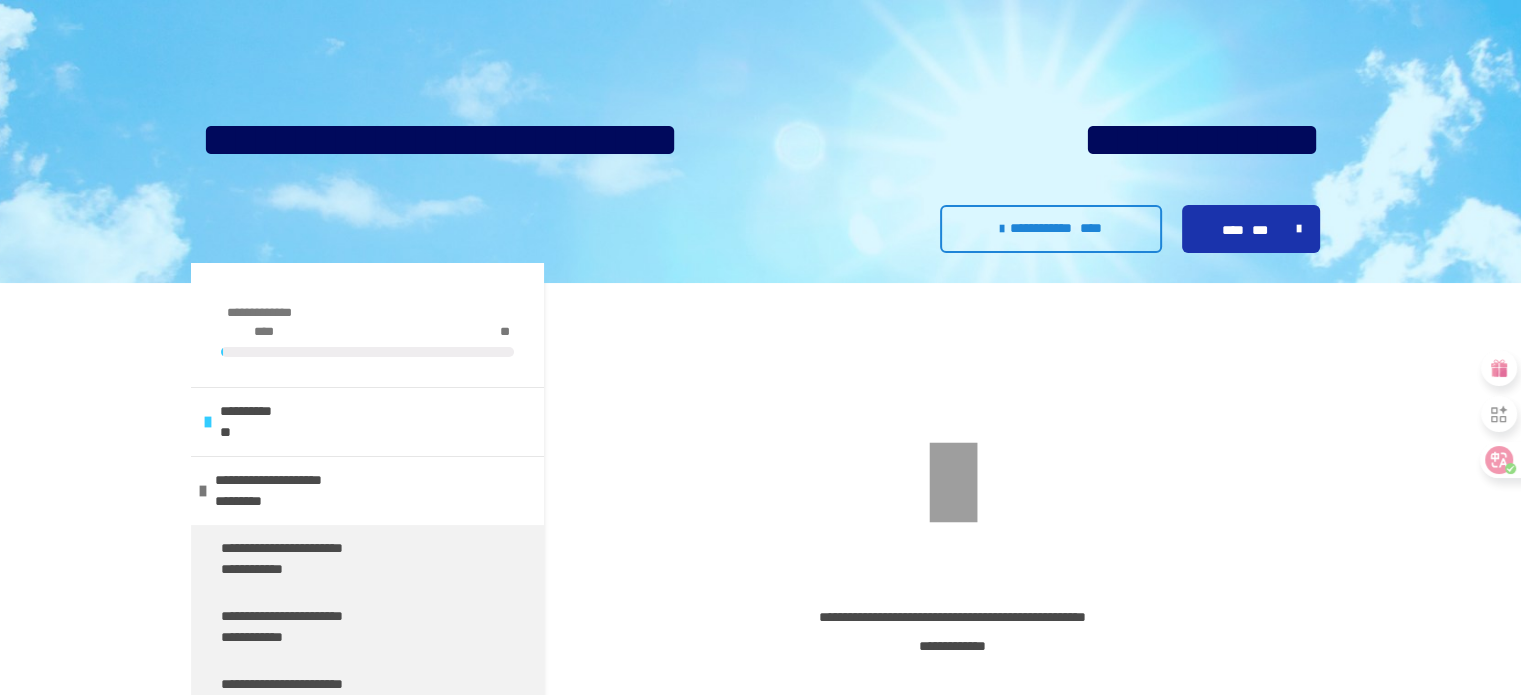 click at bounding box center (760, 141) 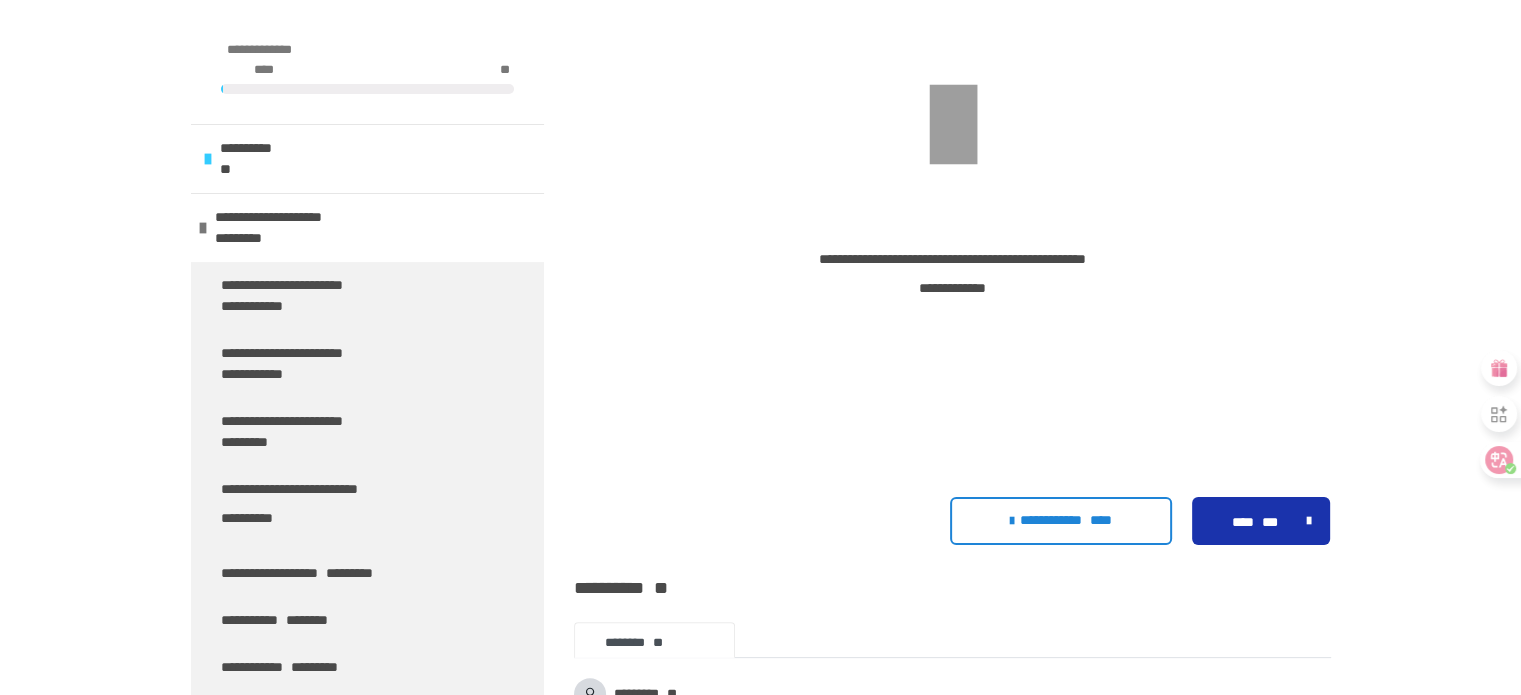 scroll, scrollTop: 360, scrollLeft: 0, axis: vertical 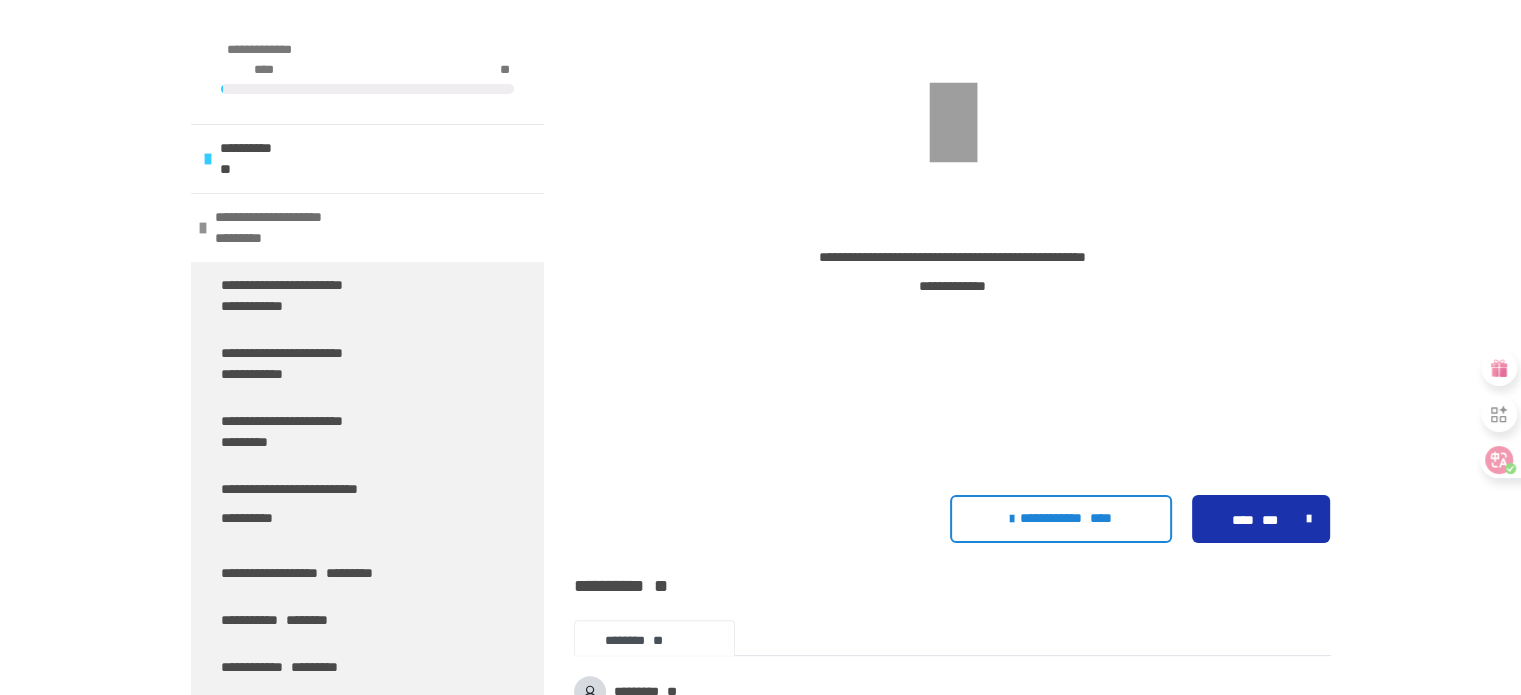 click on "*********" at bounding box center (238, 238) 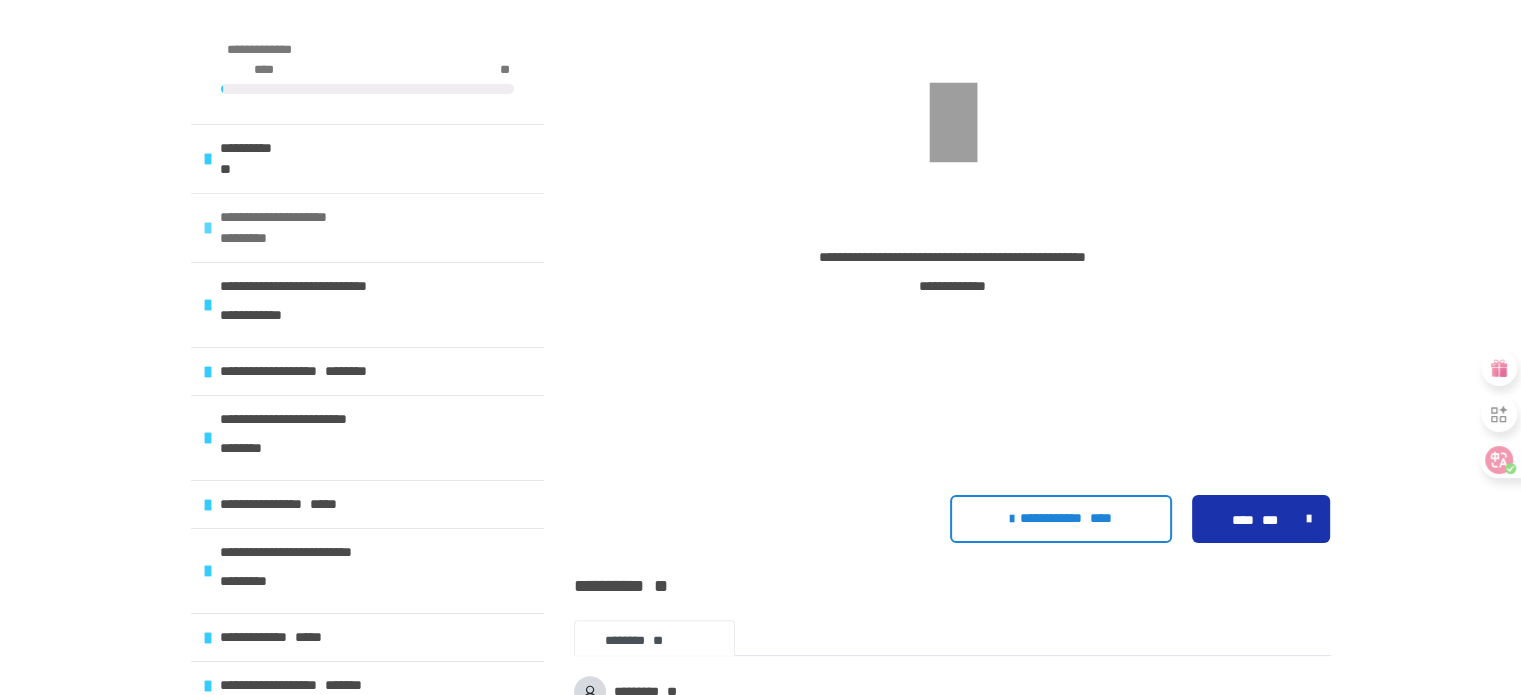 click on "**********" at bounding box center [297, 228] 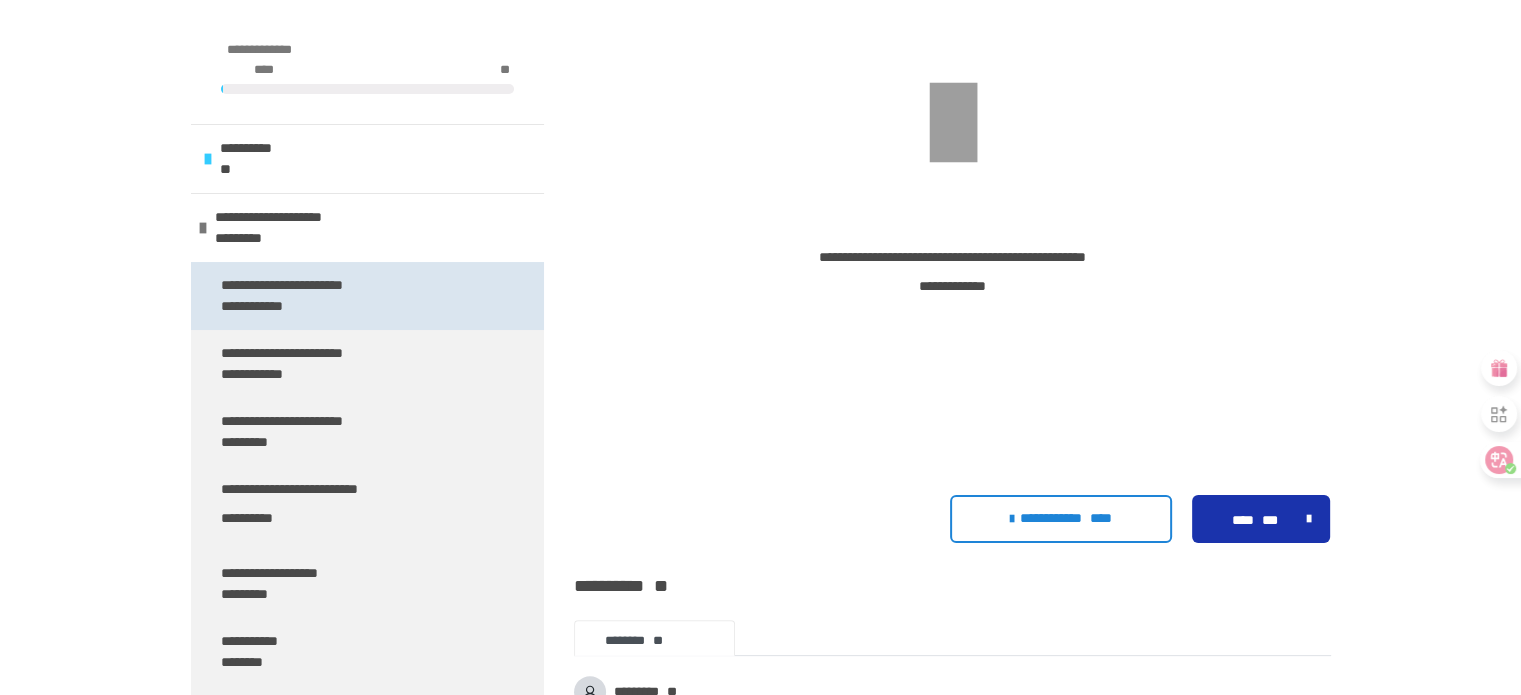 click on "**********" at bounding box center [252, 306] 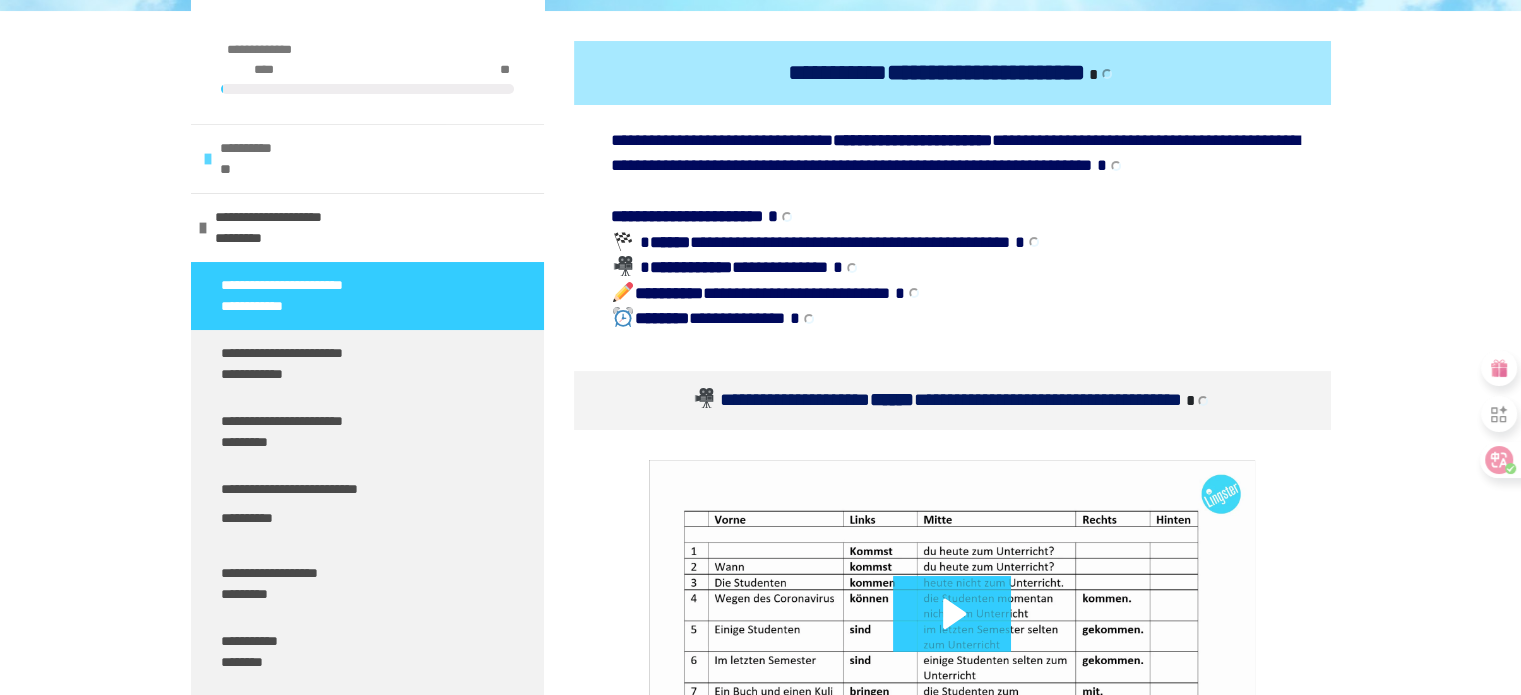 click on "**********" at bounding box center [258, 159] 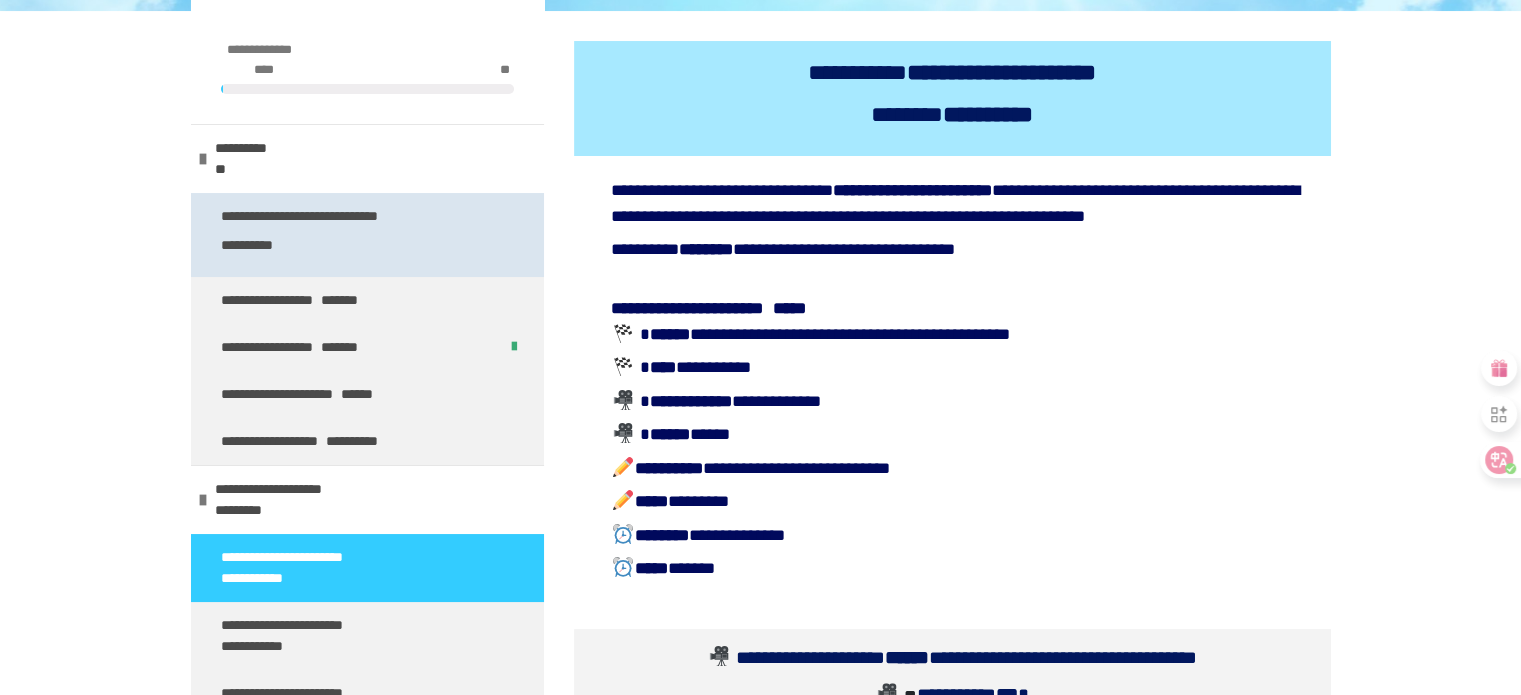 click on "**********" at bounding box center [321, 235] 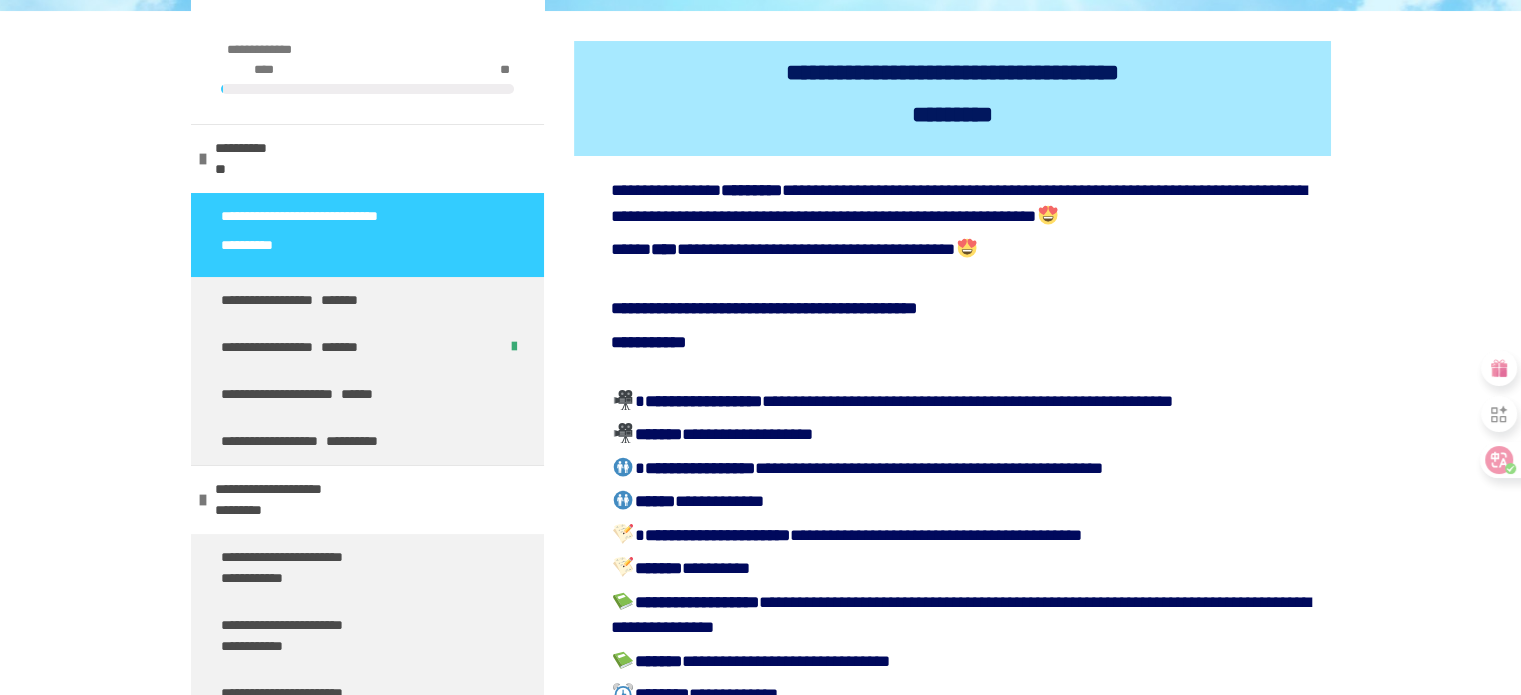 scroll, scrollTop: 40, scrollLeft: 0, axis: vertical 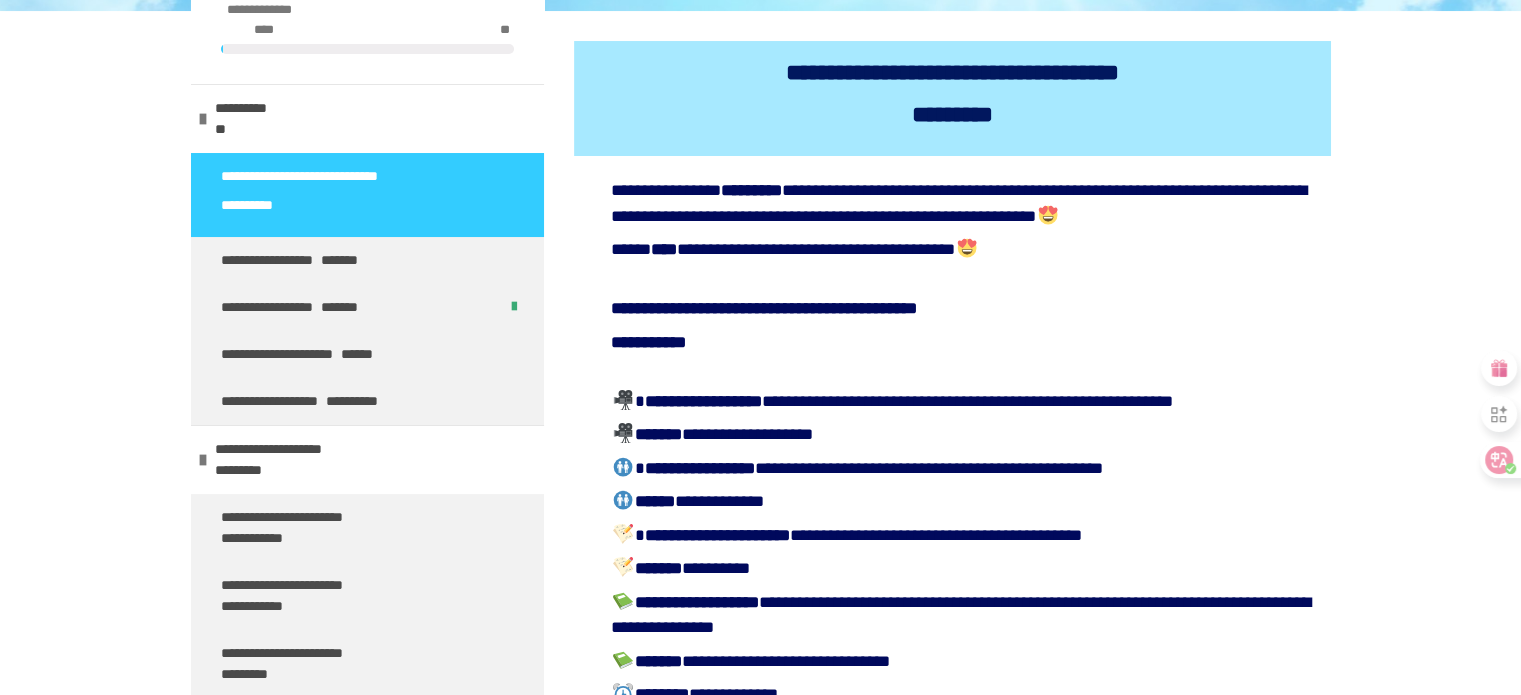 click on "**********" at bounding box center [760, 1412] 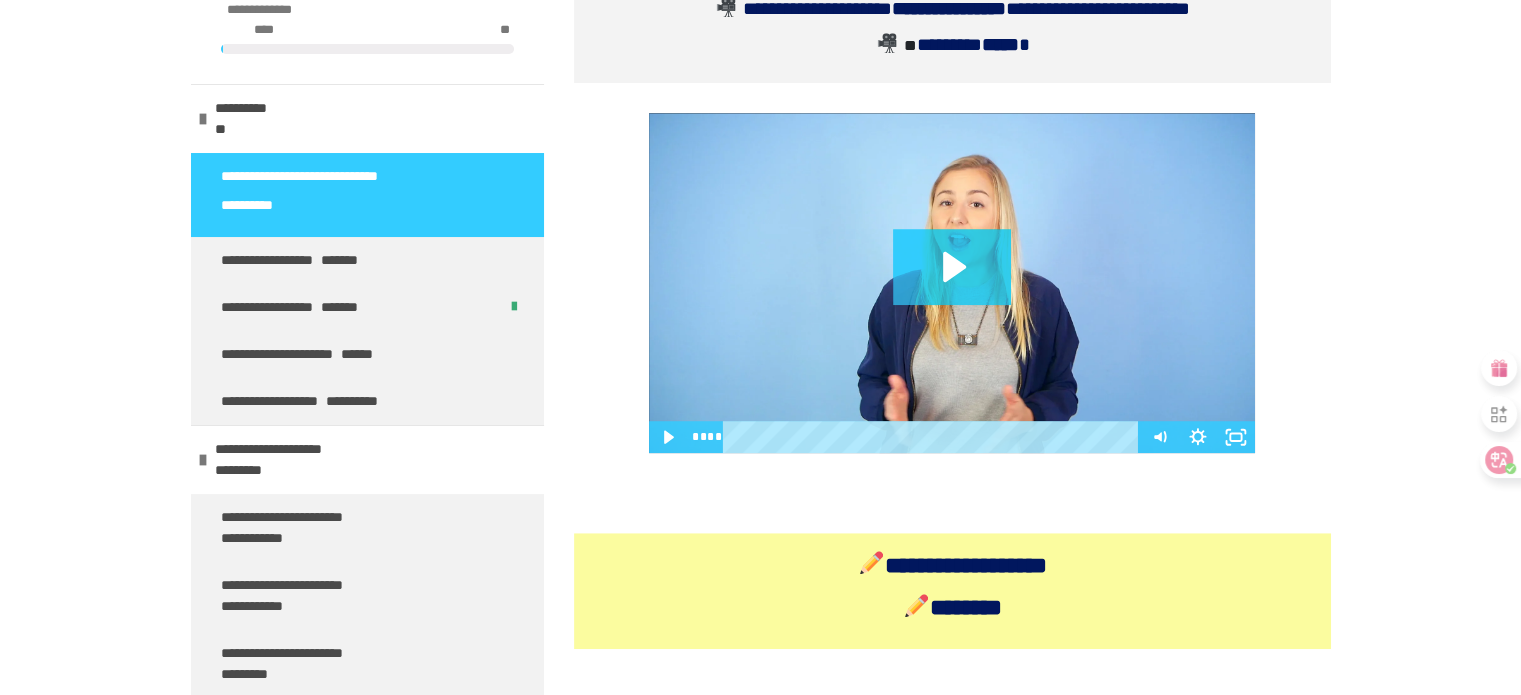 scroll, scrollTop: 1352, scrollLeft: 0, axis: vertical 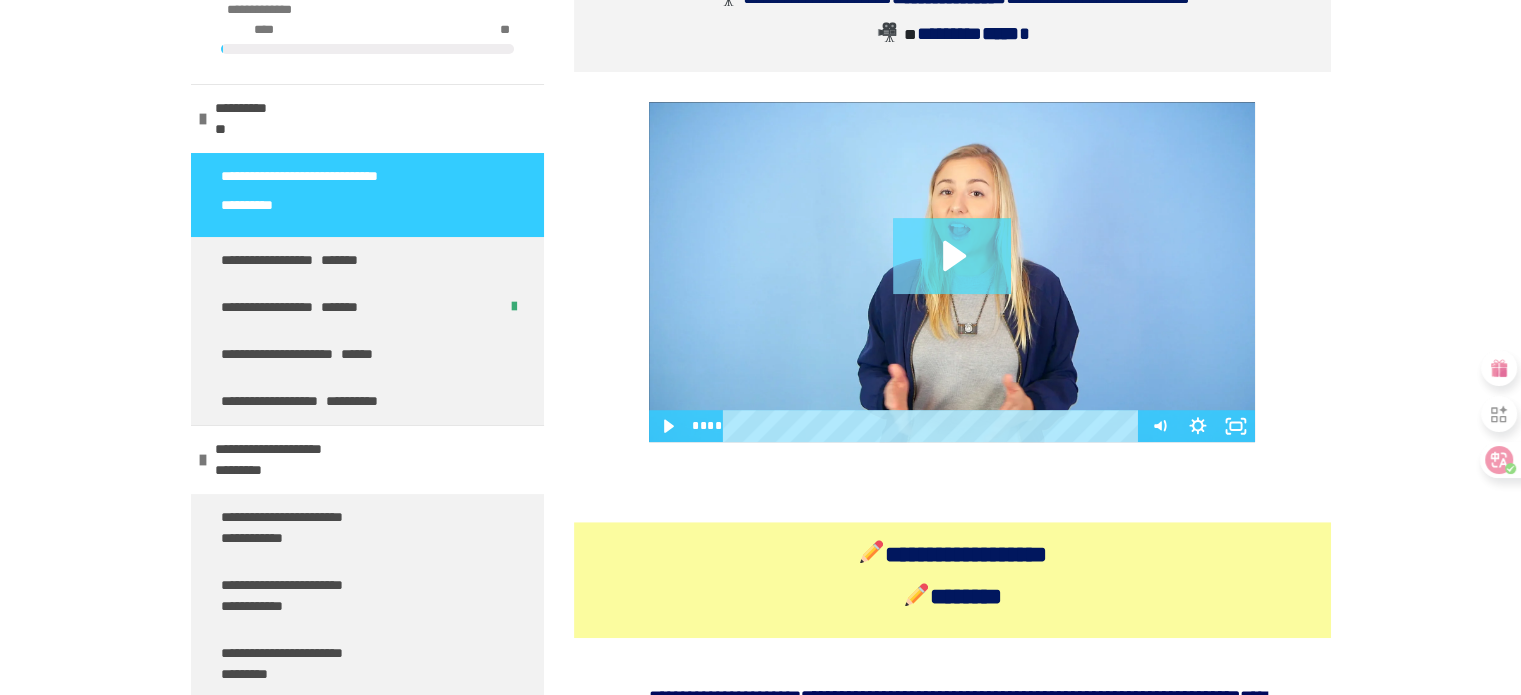 click 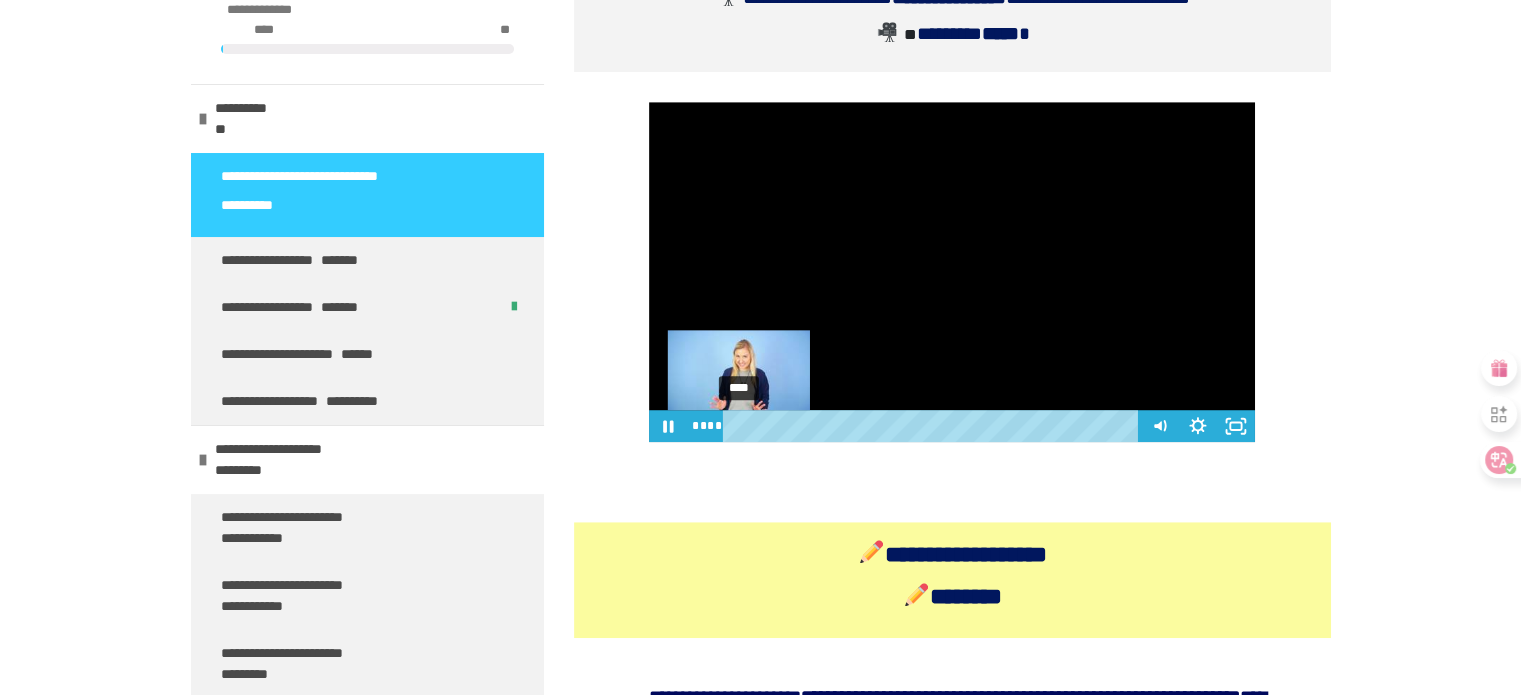 click on "****" at bounding box center (934, 426) 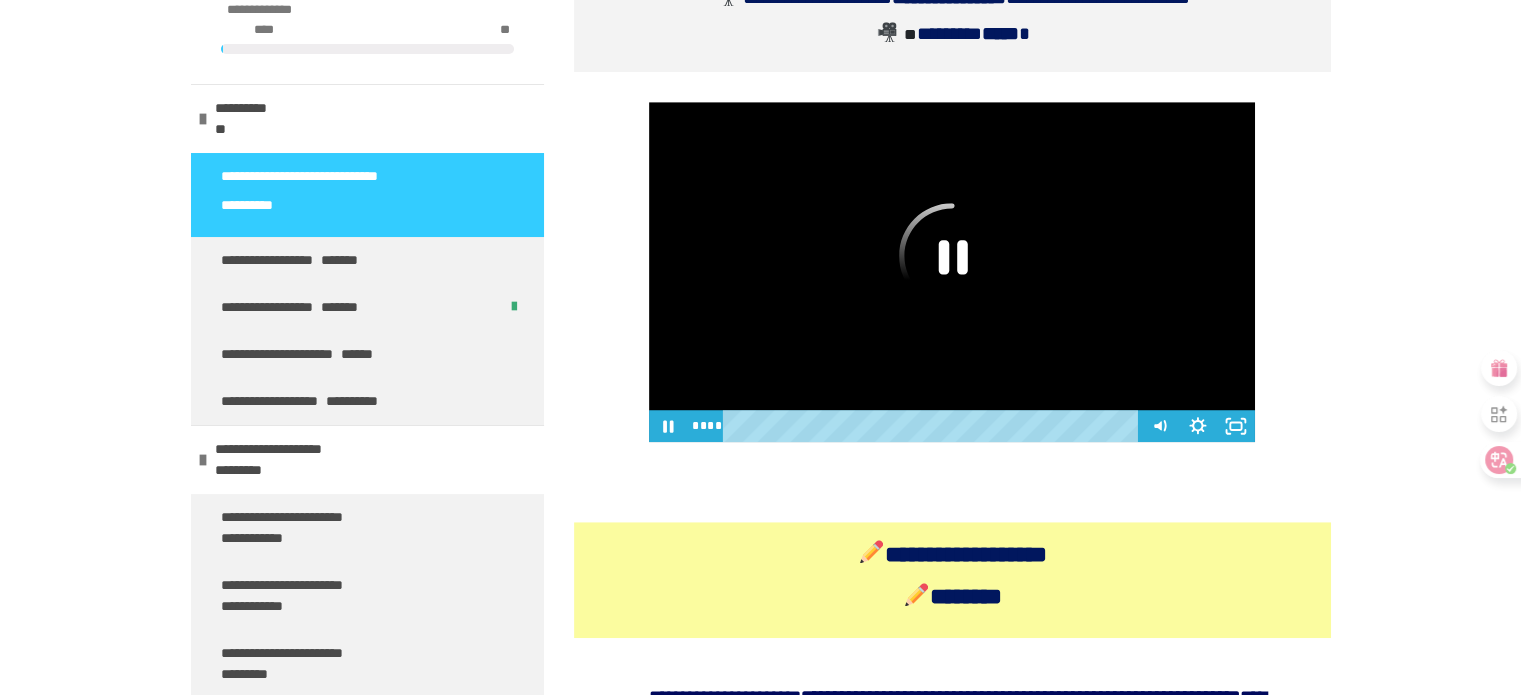 click at bounding box center (952, 272) 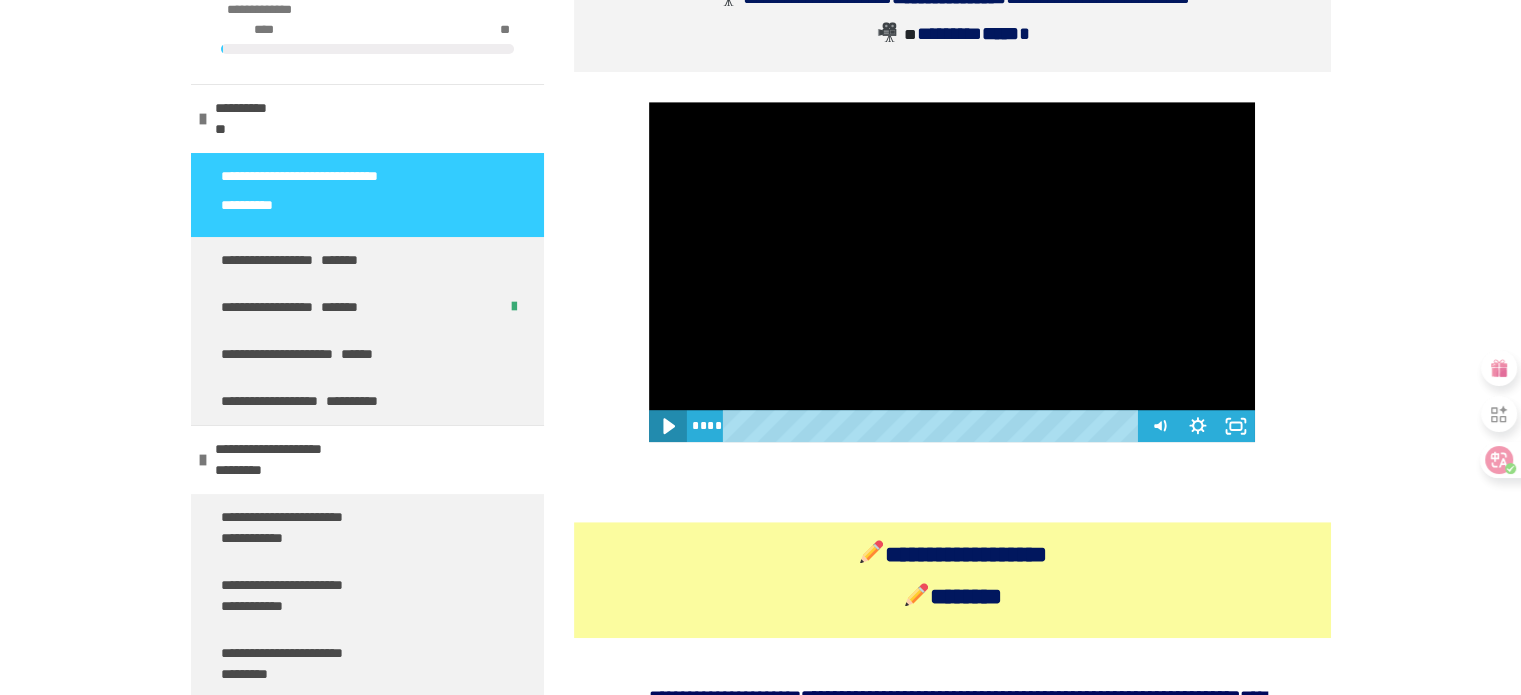 click 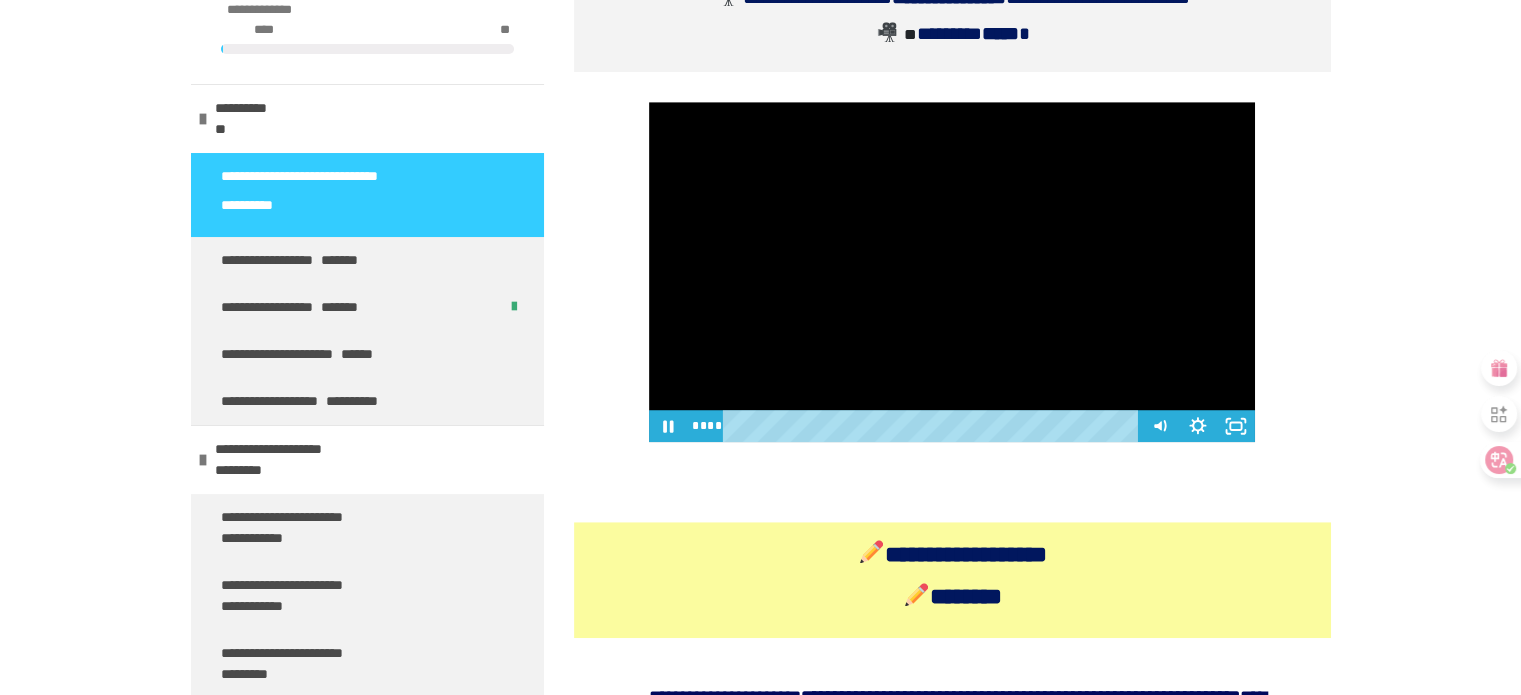 type 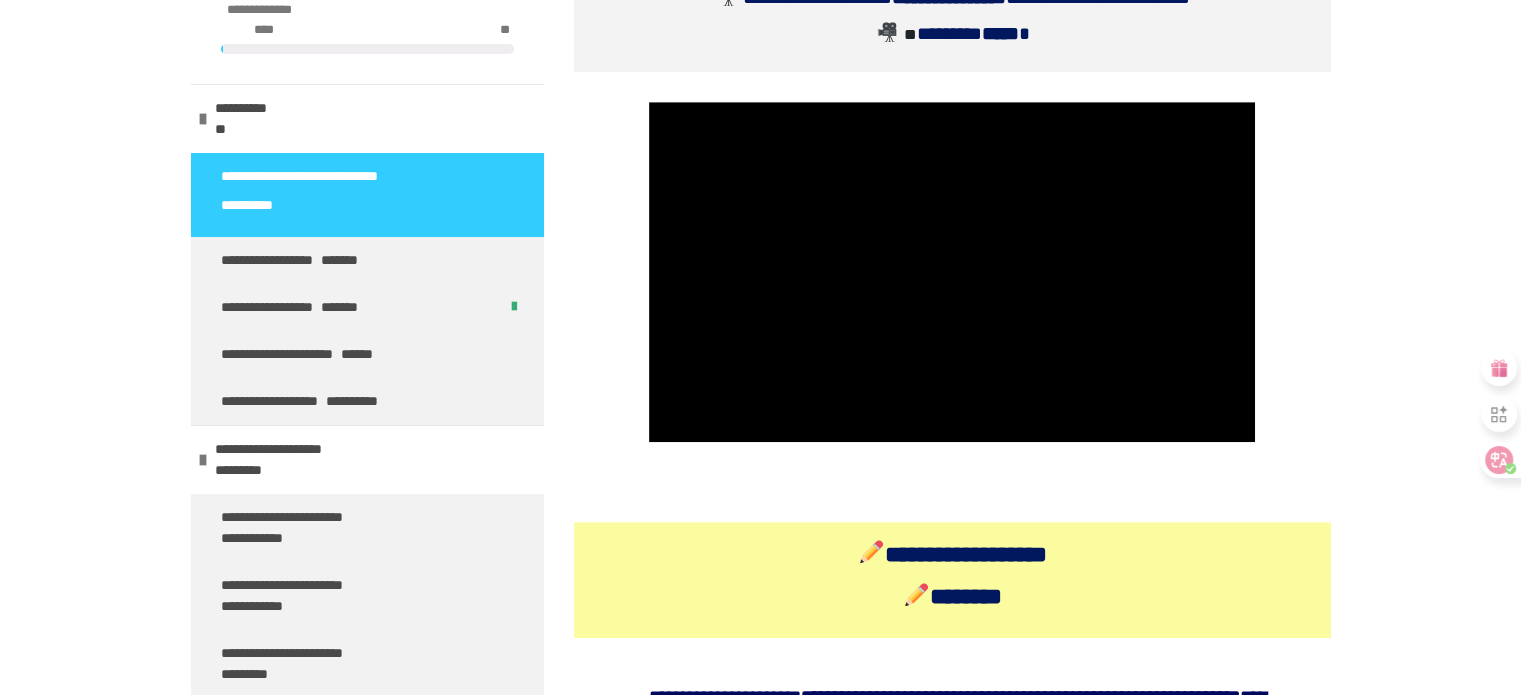 click on "**********" at bounding box center [760, 354] 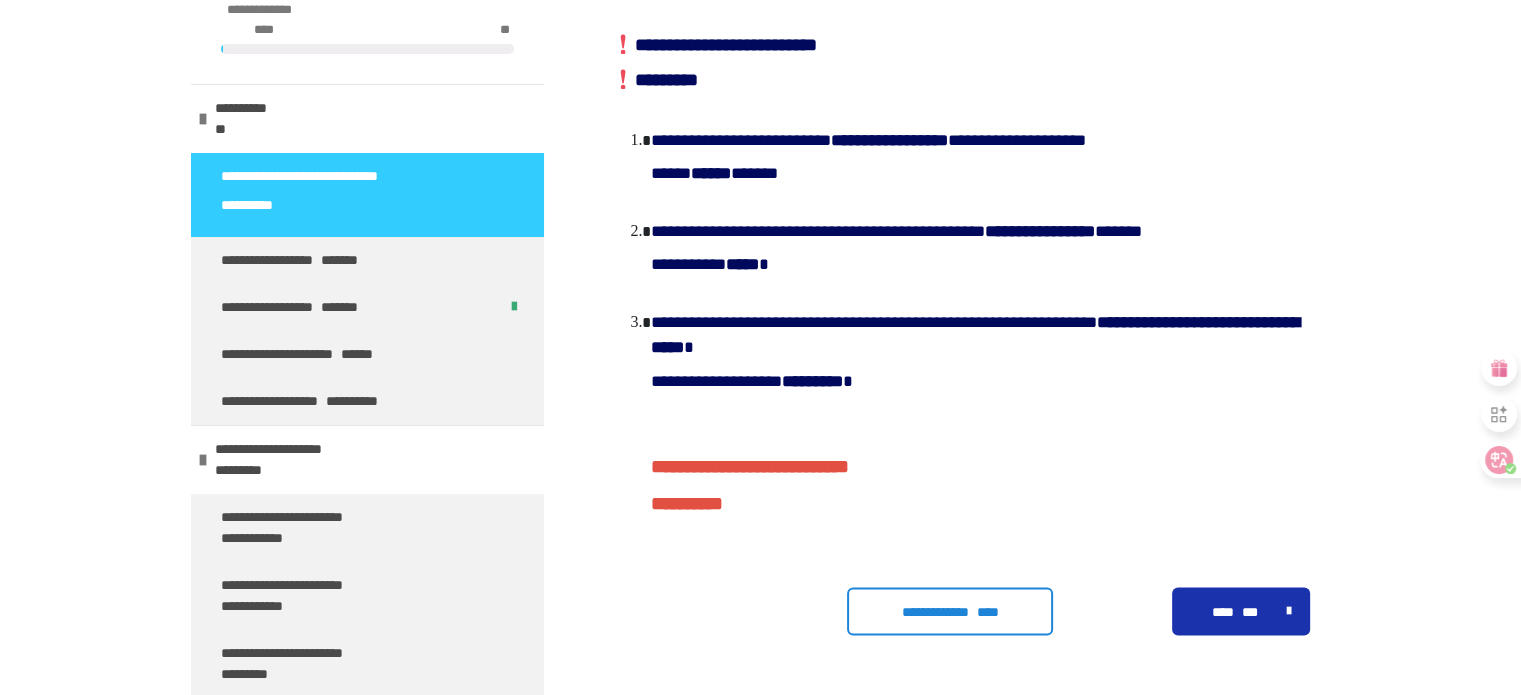 scroll, scrollTop: 2796, scrollLeft: 0, axis: vertical 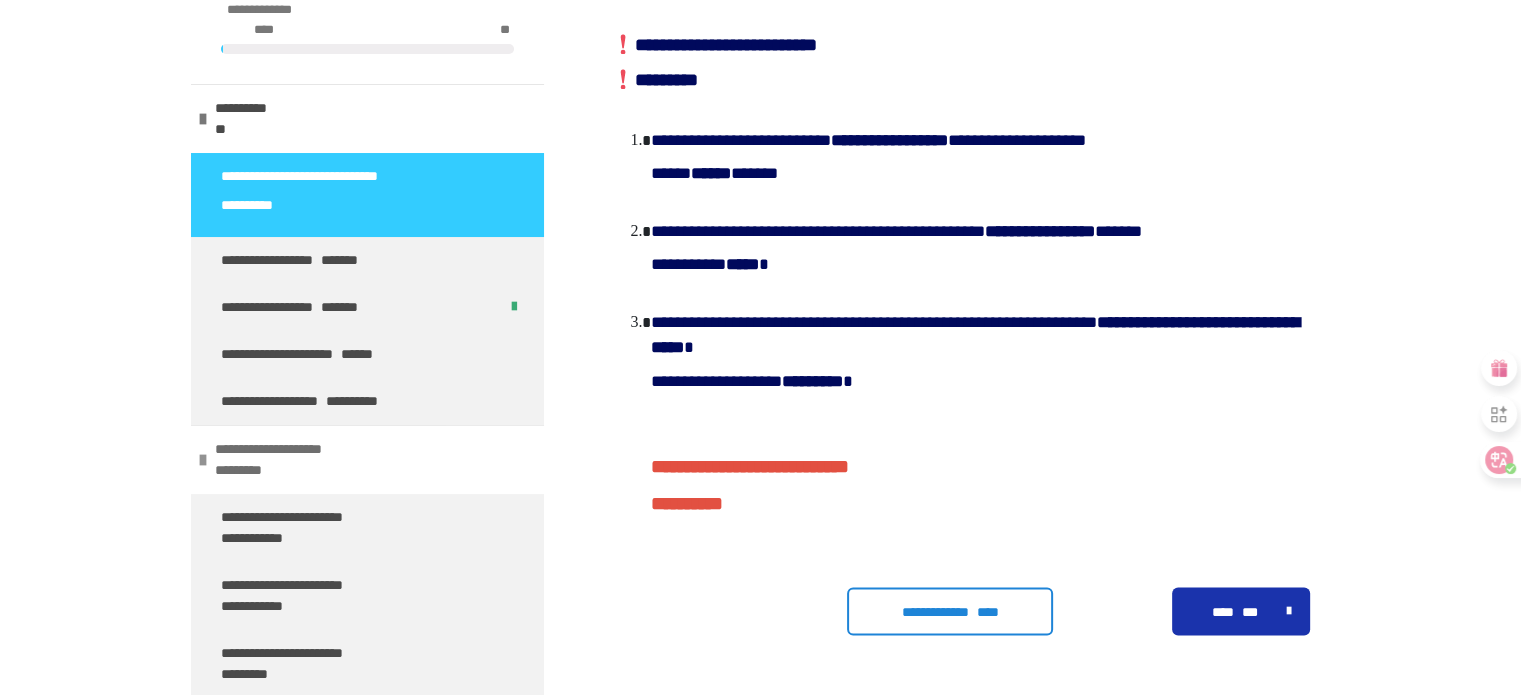 click on "**********" at bounding box center [292, 460] 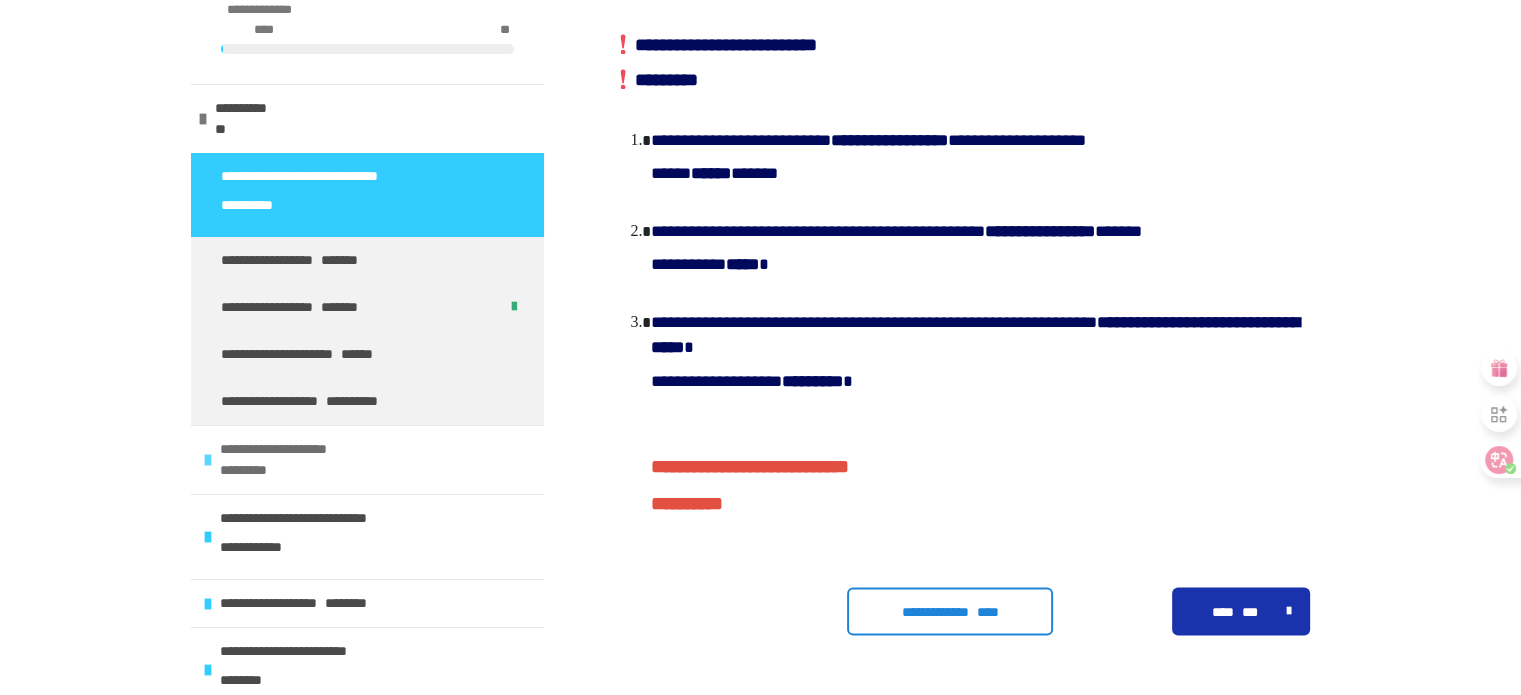 click on "*********" at bounding box center [243, 470] 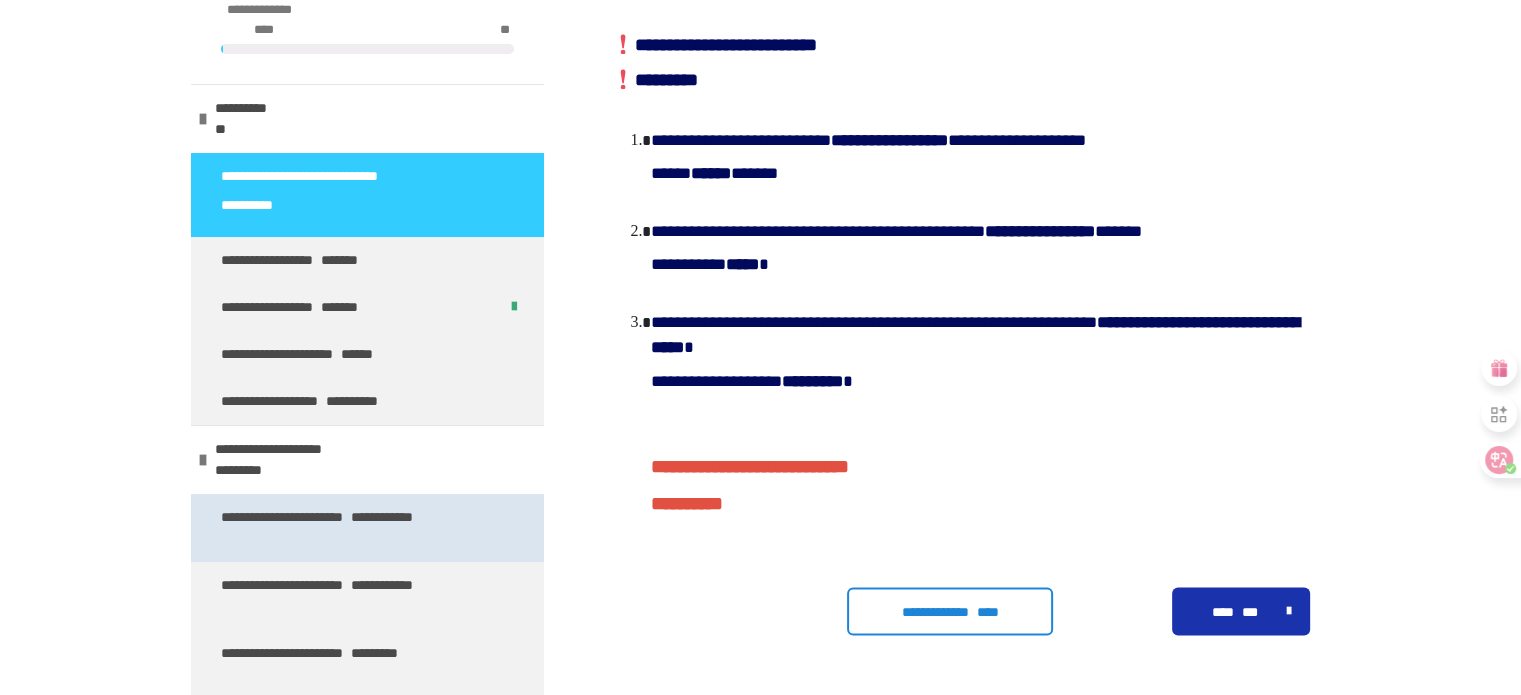 click on "**********" at bounding box center (352, 528) 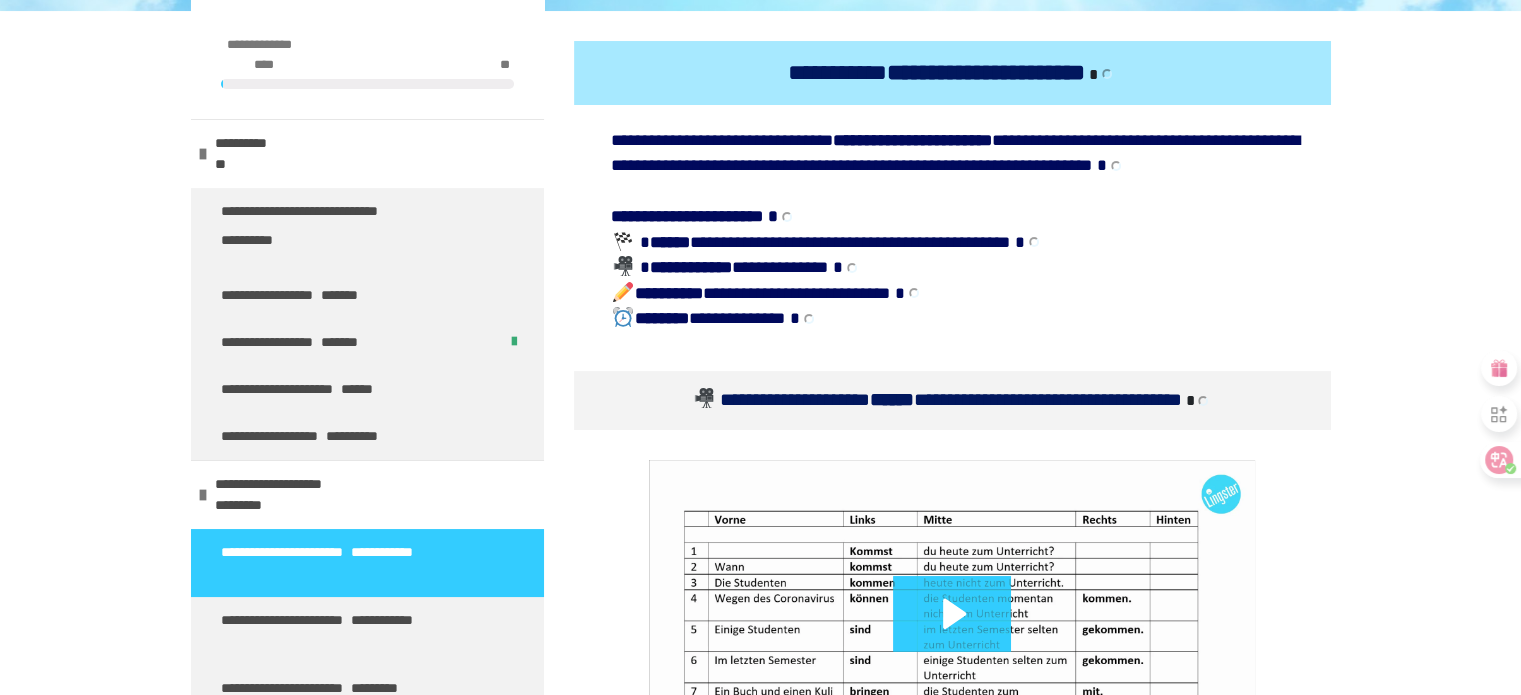 scroll, scrollTop: 0, scrollLeft: 0, axis: both 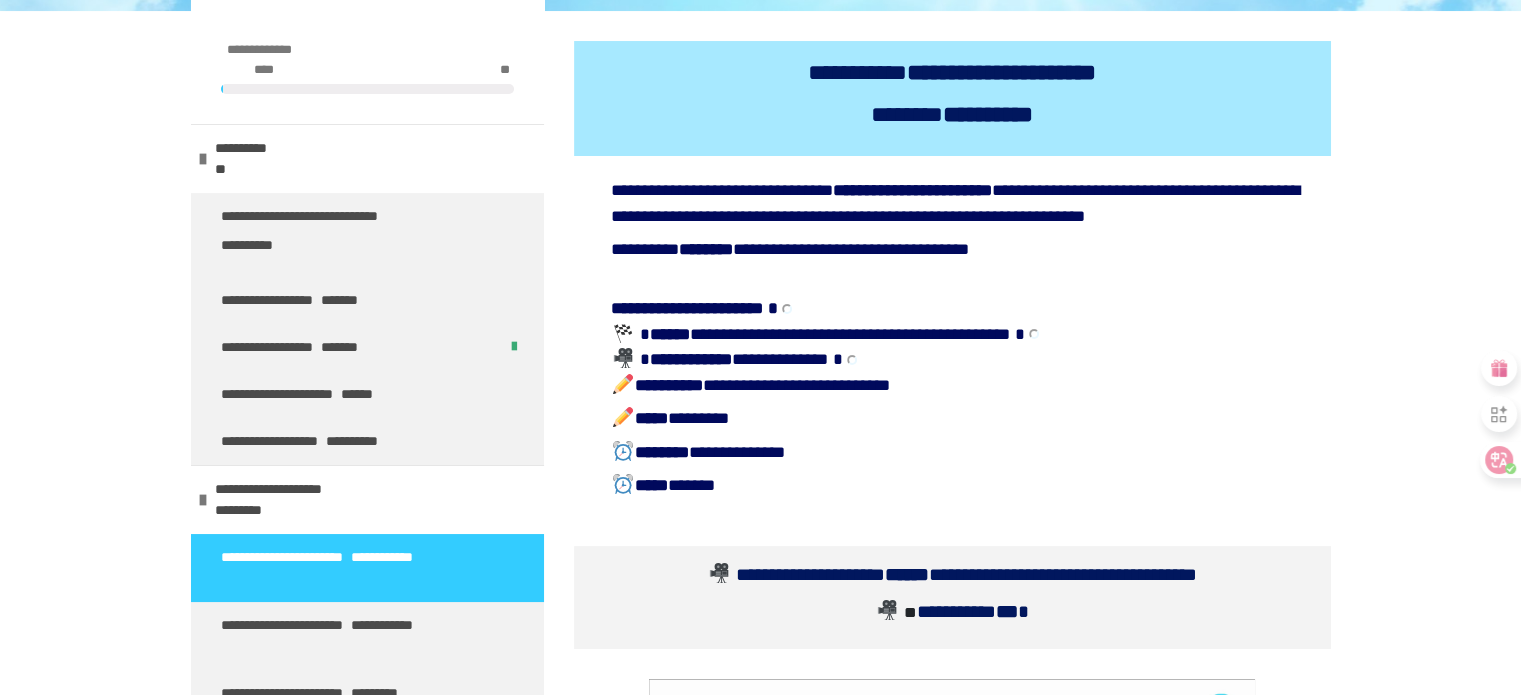 click on "**********" at bounding box center [760, 3624] 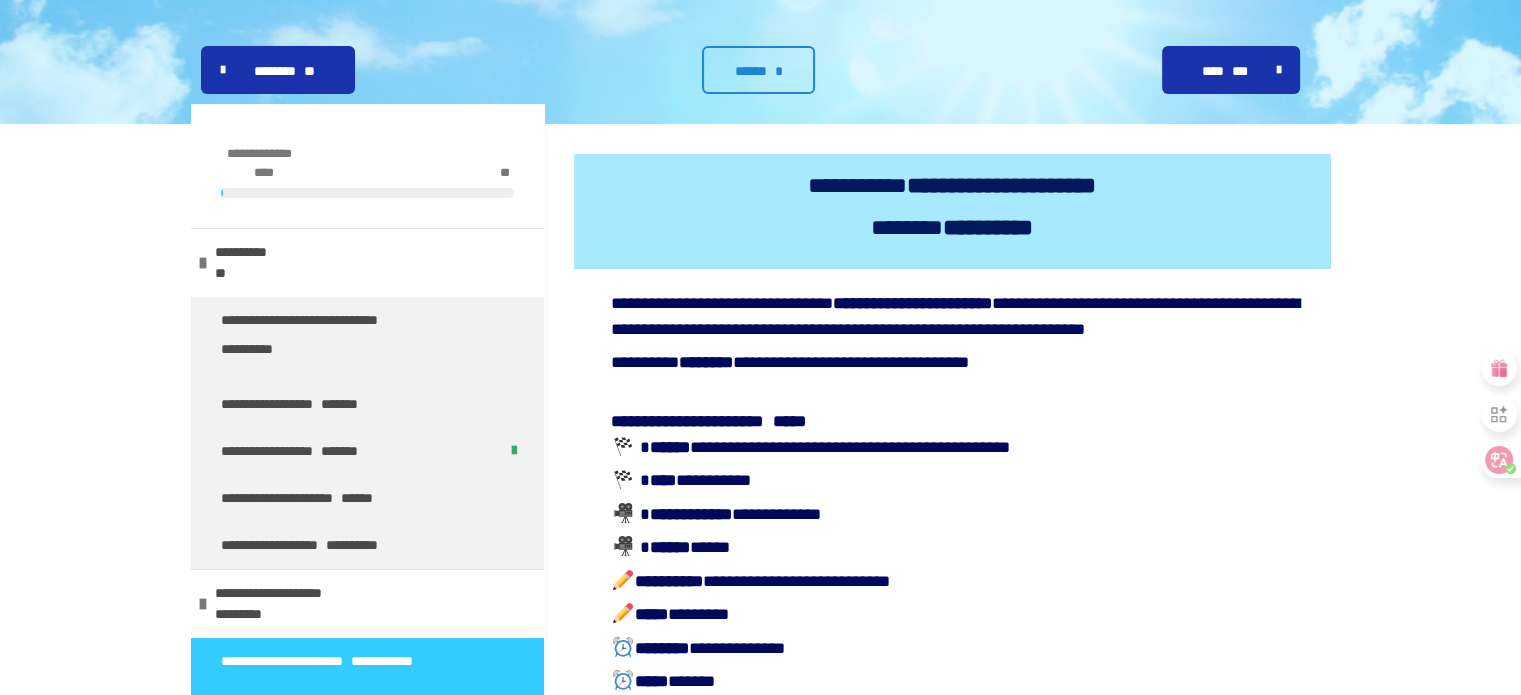 scroll, scrollTop: 152, scrollLeft: 0, axis: vertical 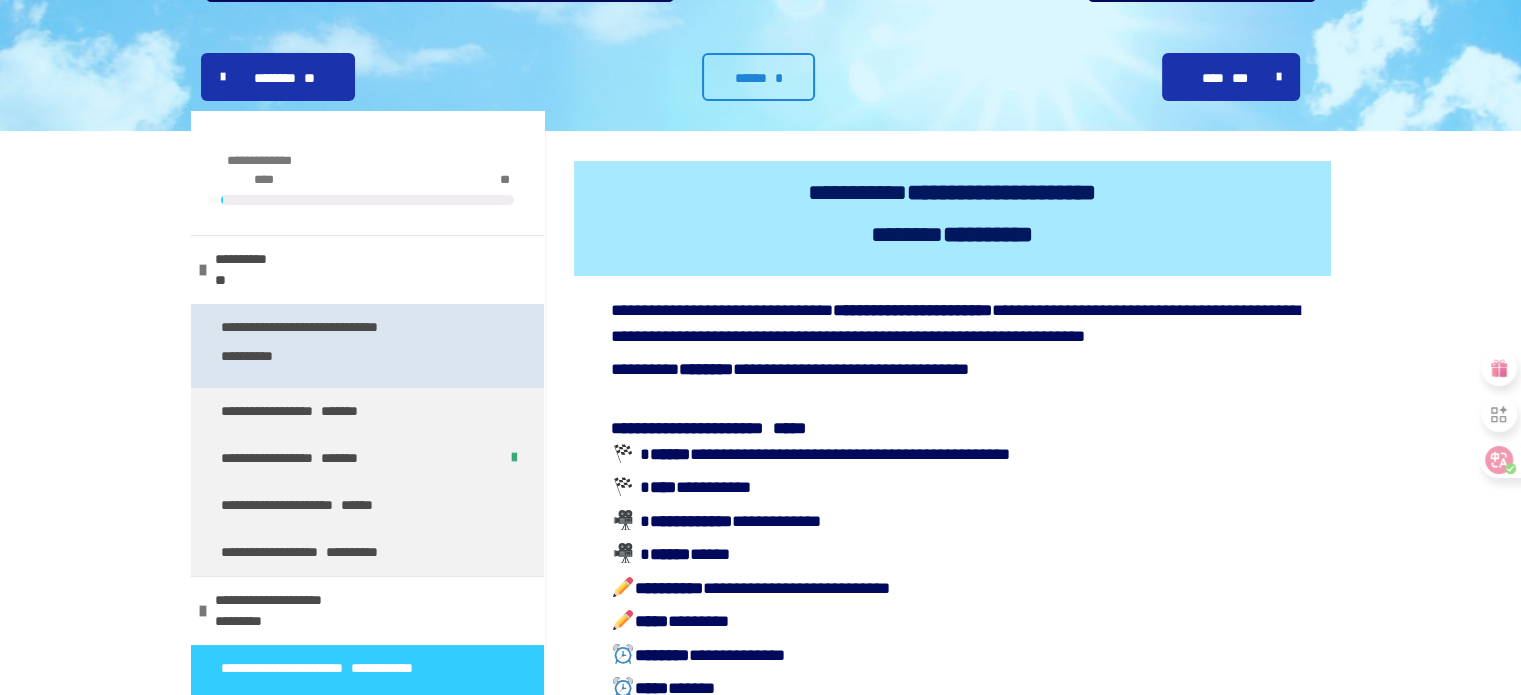 click on "**********" at bounding box center [321, 346] 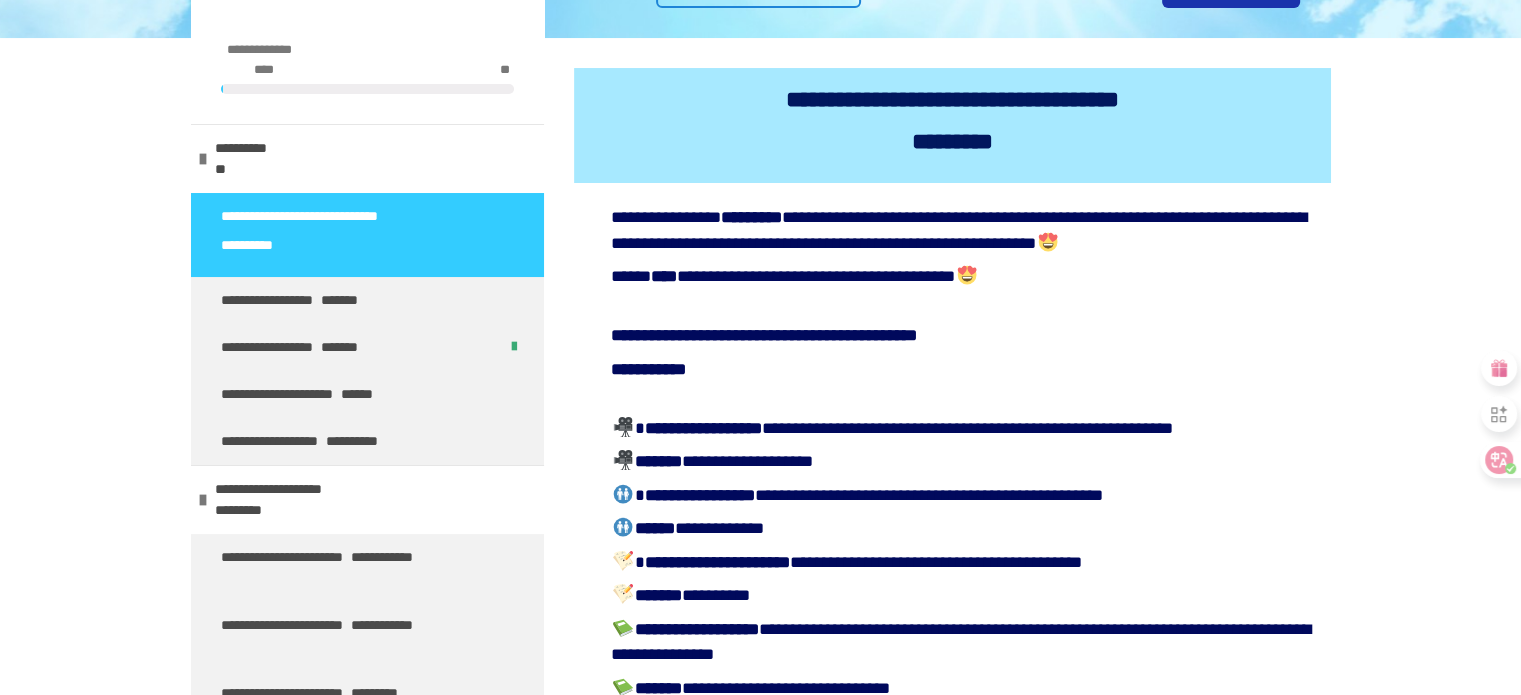 scroll, scrollTop: 376, scrollLeft: 0, axis: vertical 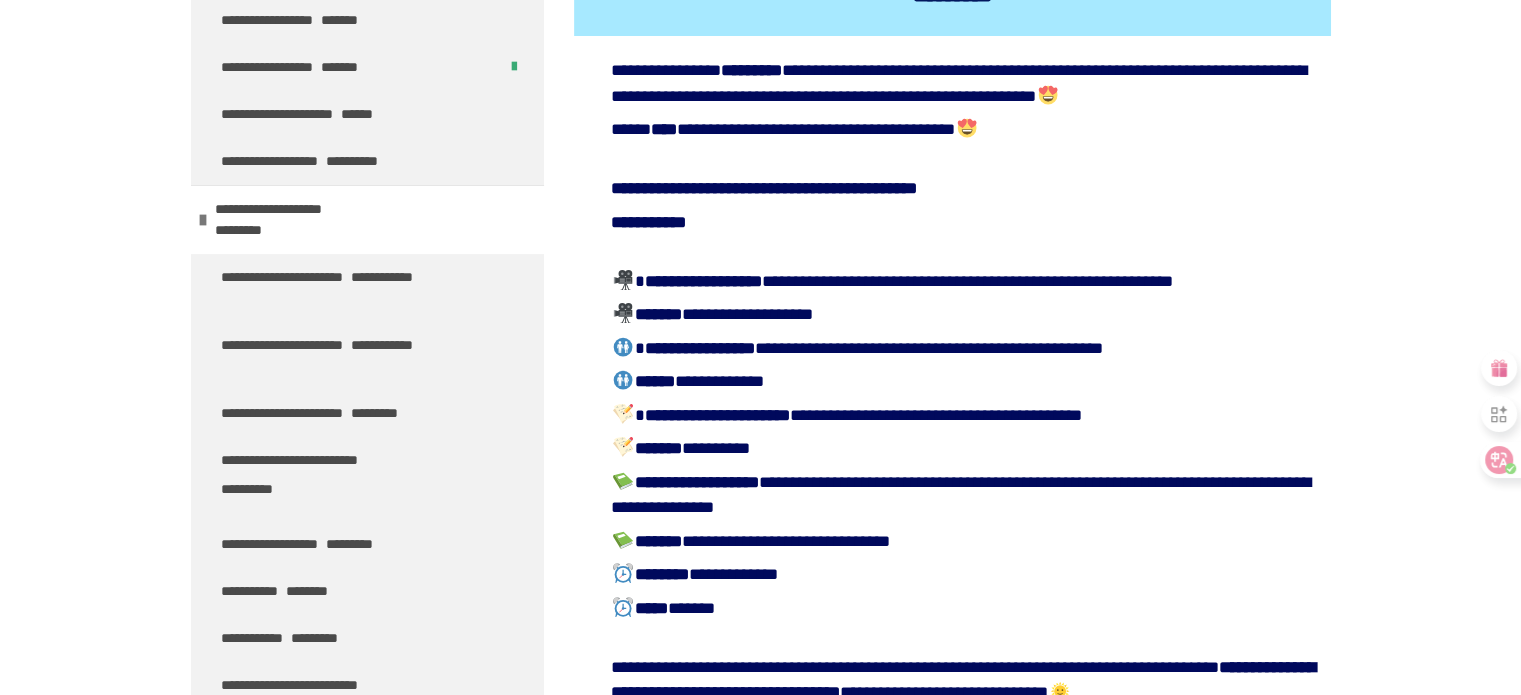 click on "**********" at bounding box center (760, 1229) 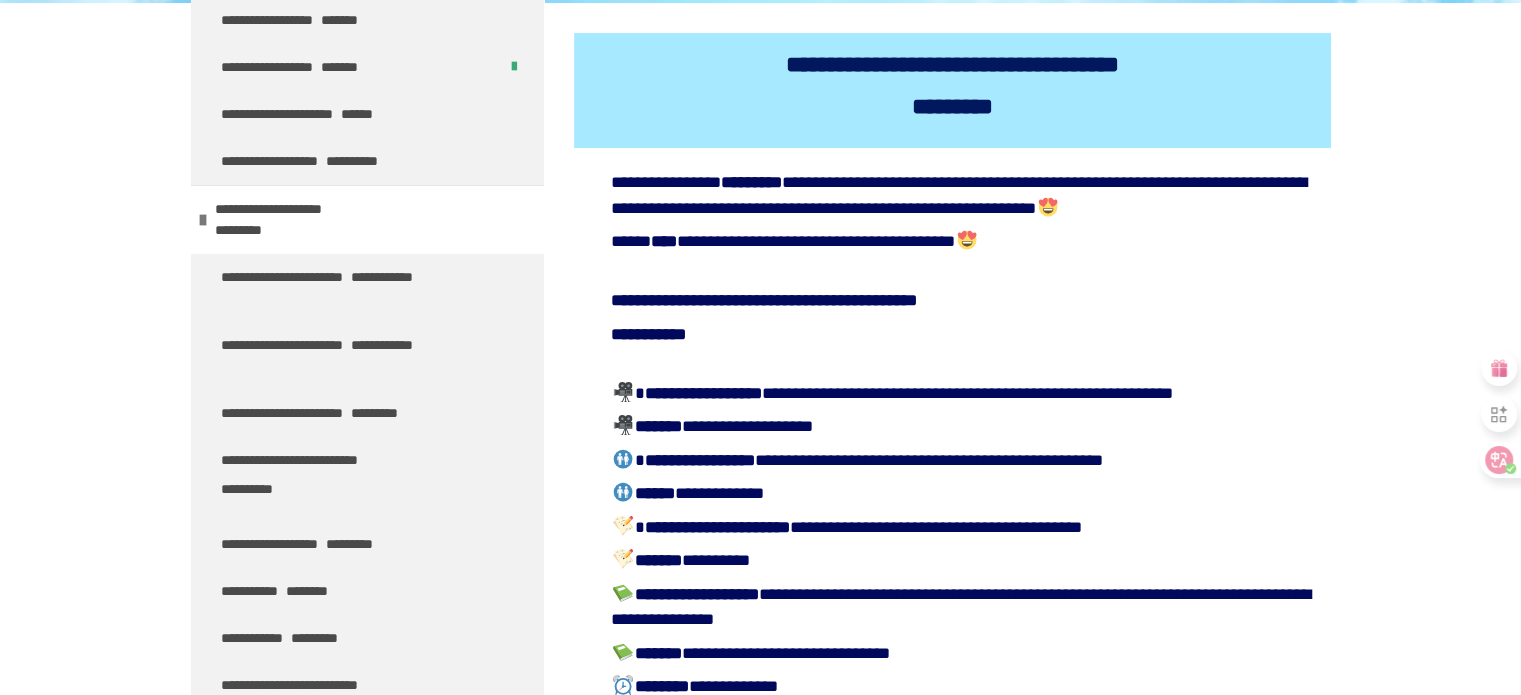 scroll, scrollTop: 125, scrollLeft: 0, axis: vertical 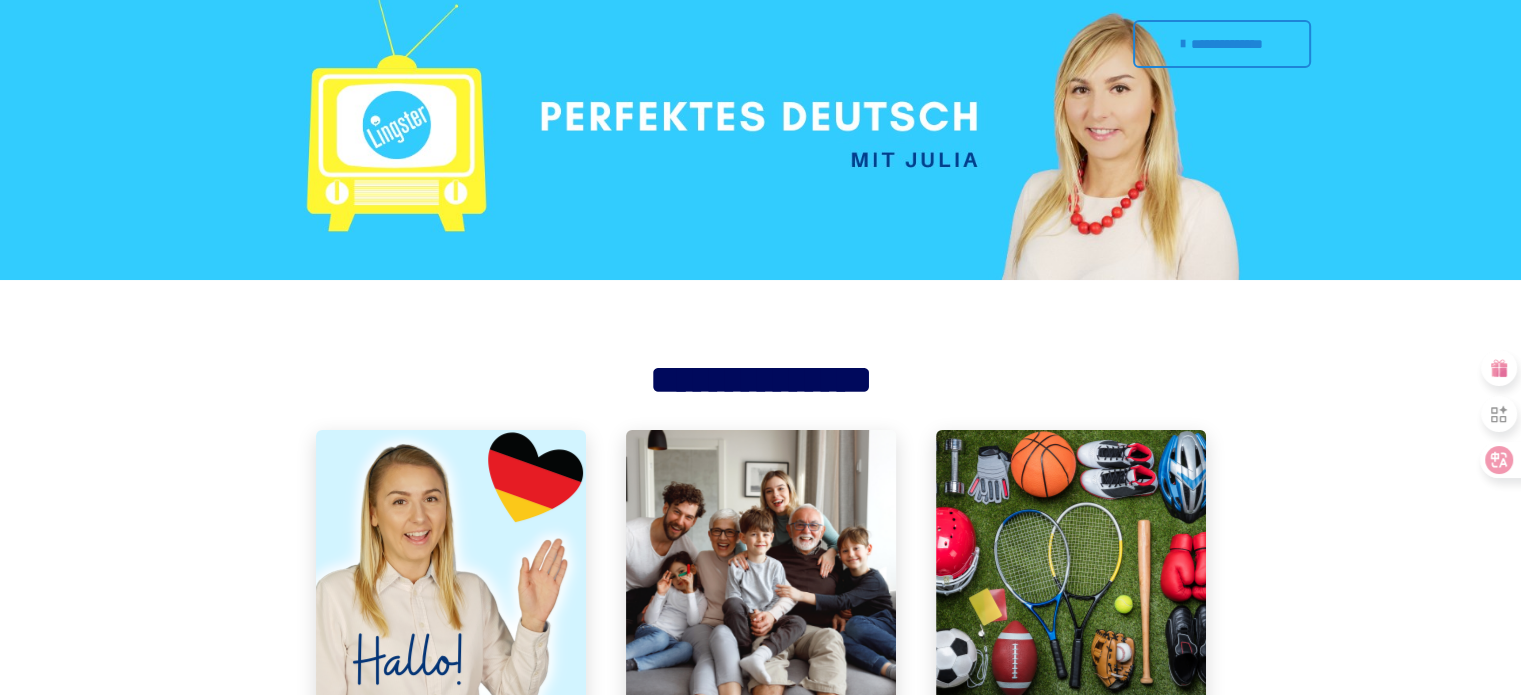 click on "**********" at bounding box center [760, 1361] 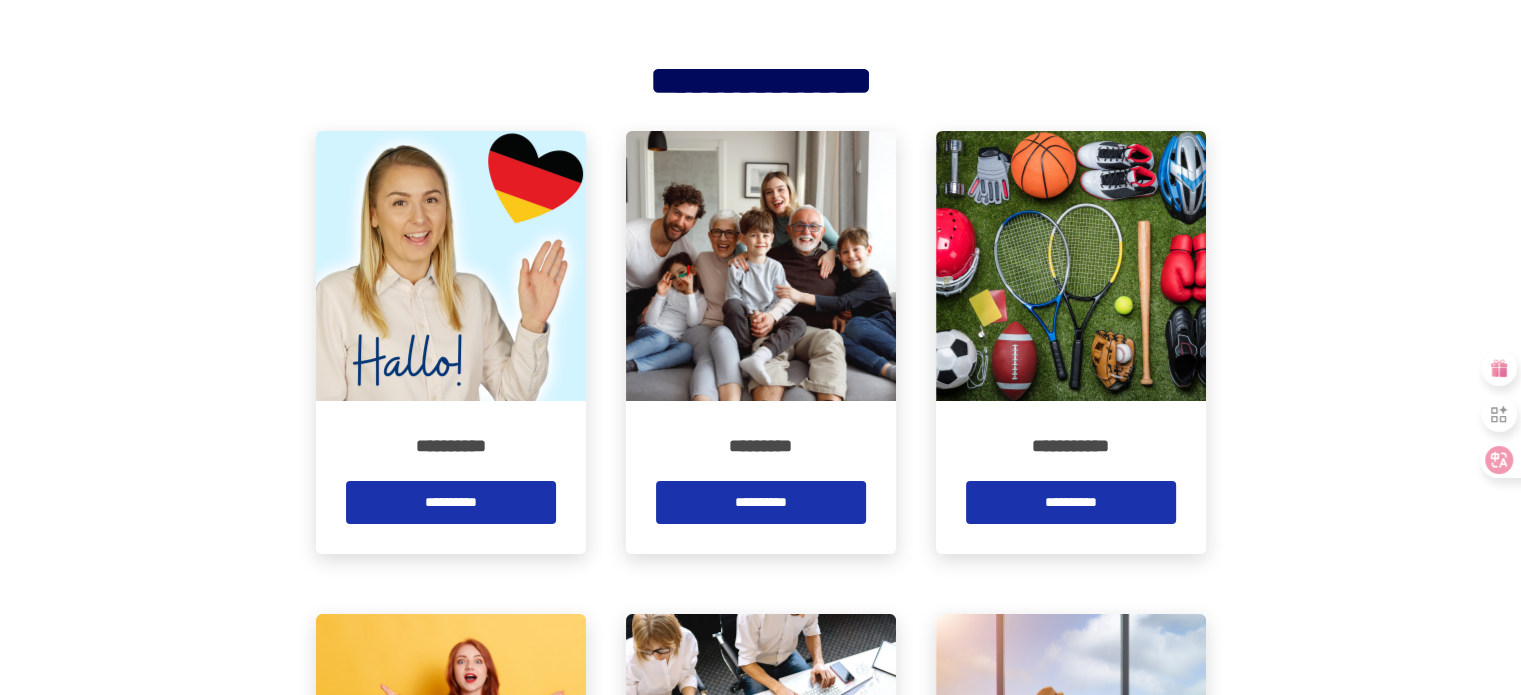 scroll, scrollTop: 360, scrollLeft: 0, axis: vertical 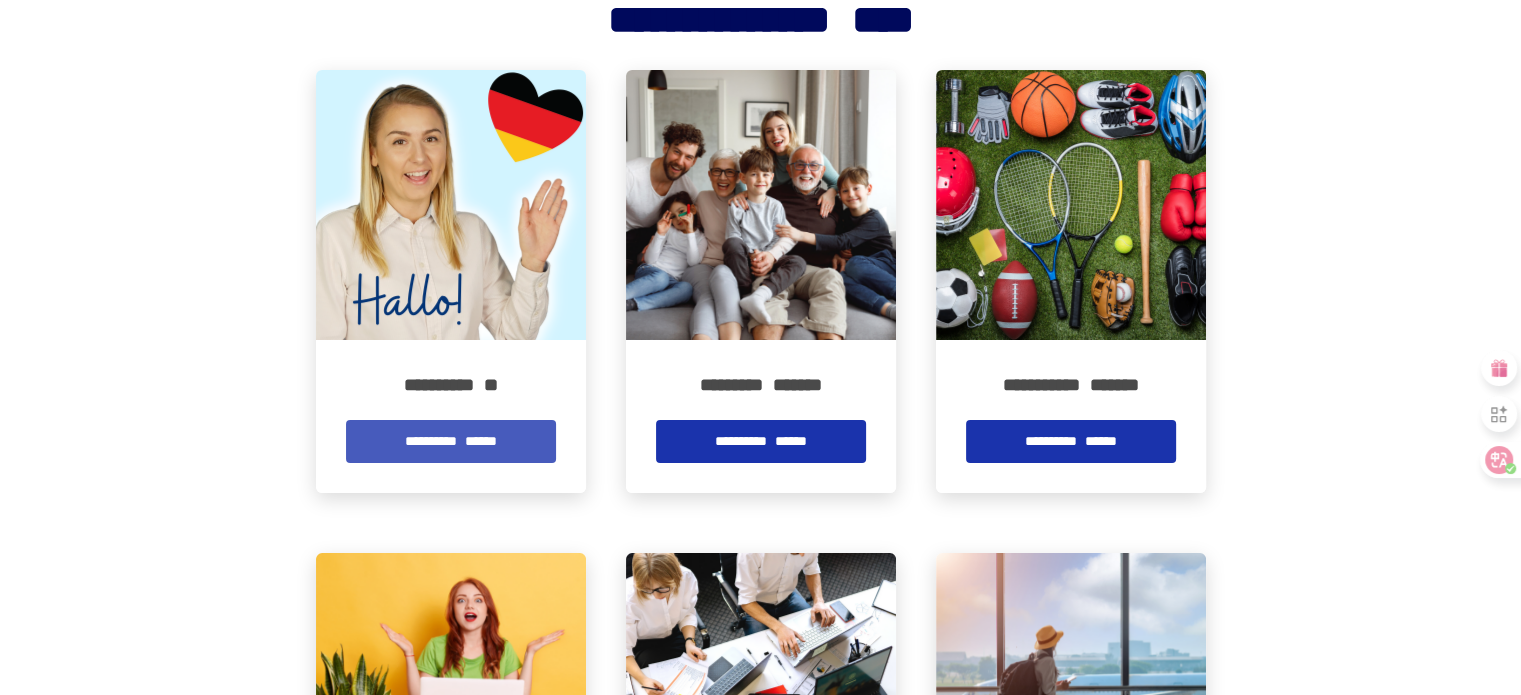 click on "**********" at bounding box center (451, 441) 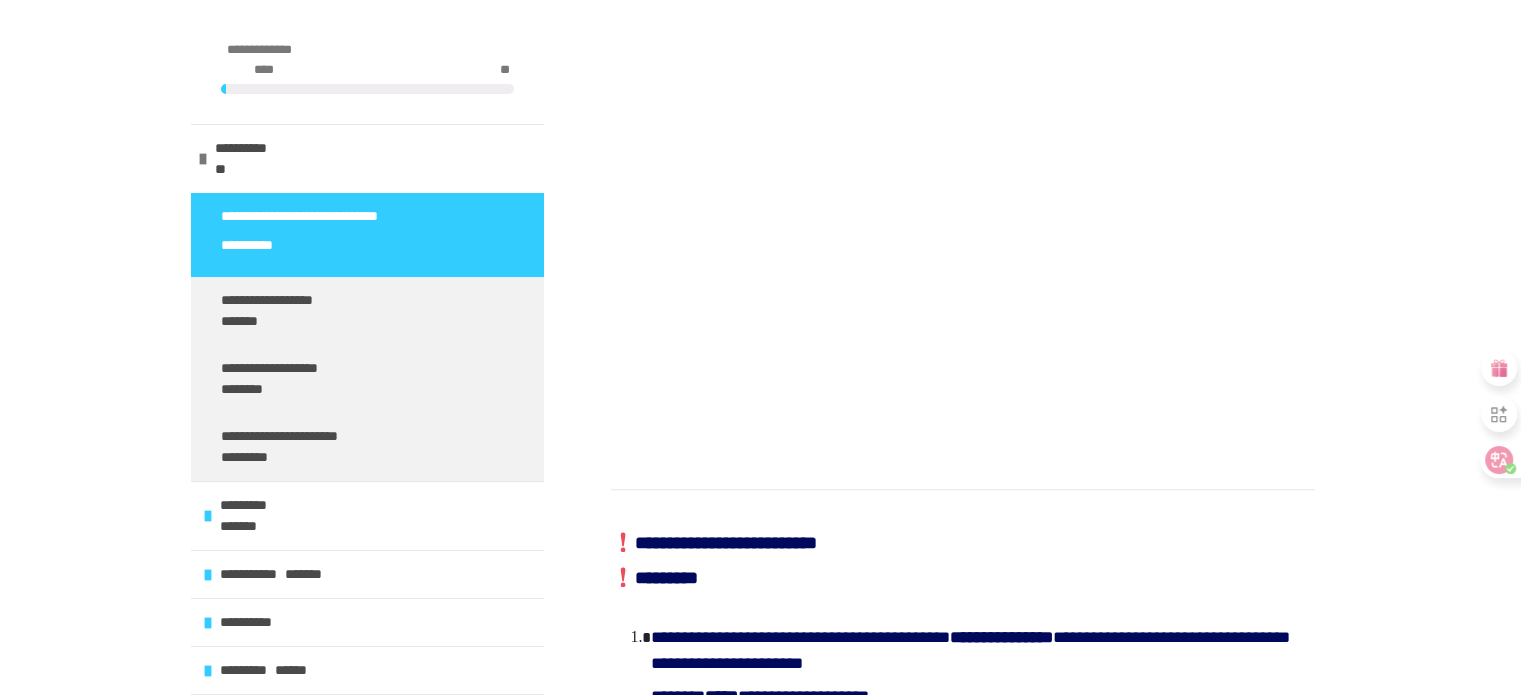 scroll, scrollTop: 1480, scrollLeft: 0, axis: vertical 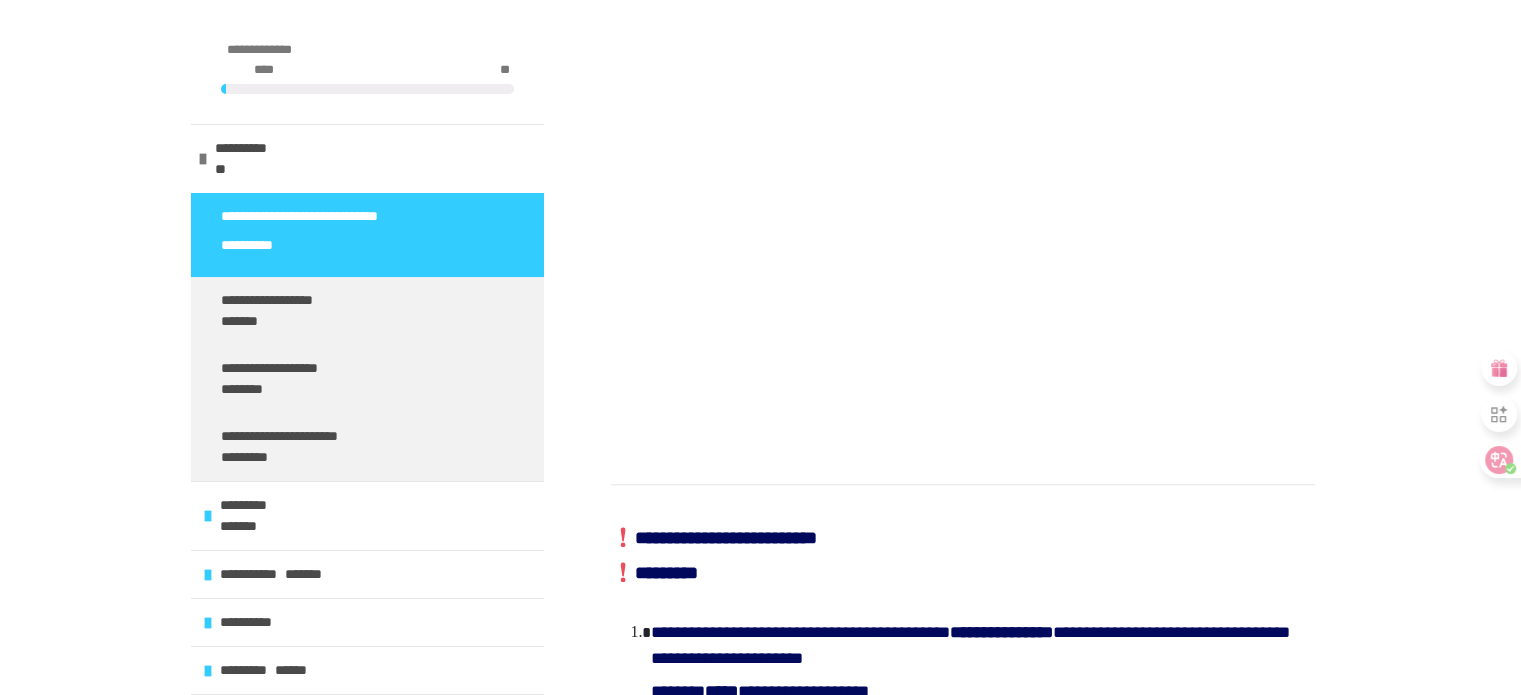 click on "**********" at bounding box center (760, -183) 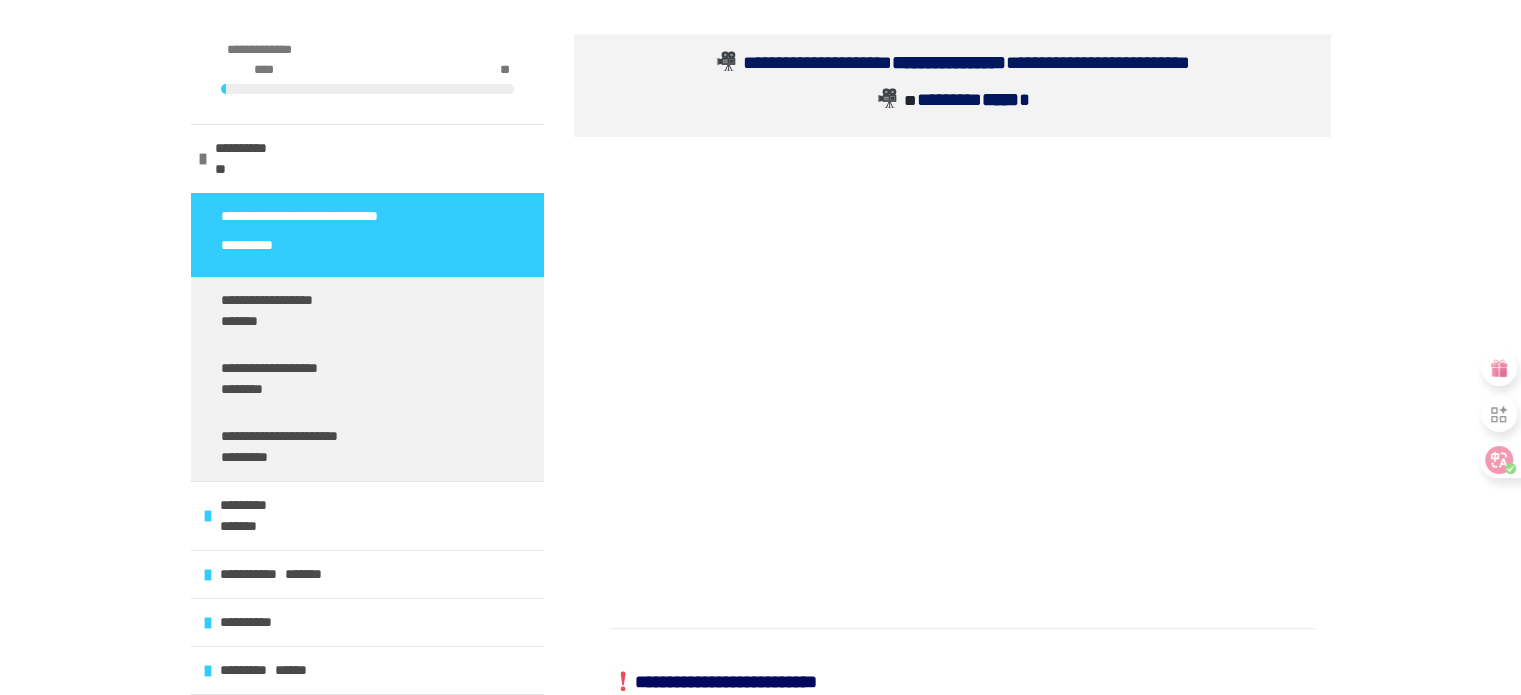 scroll, scrollTop: 1376, scrollLeft: 0, axis: vertical 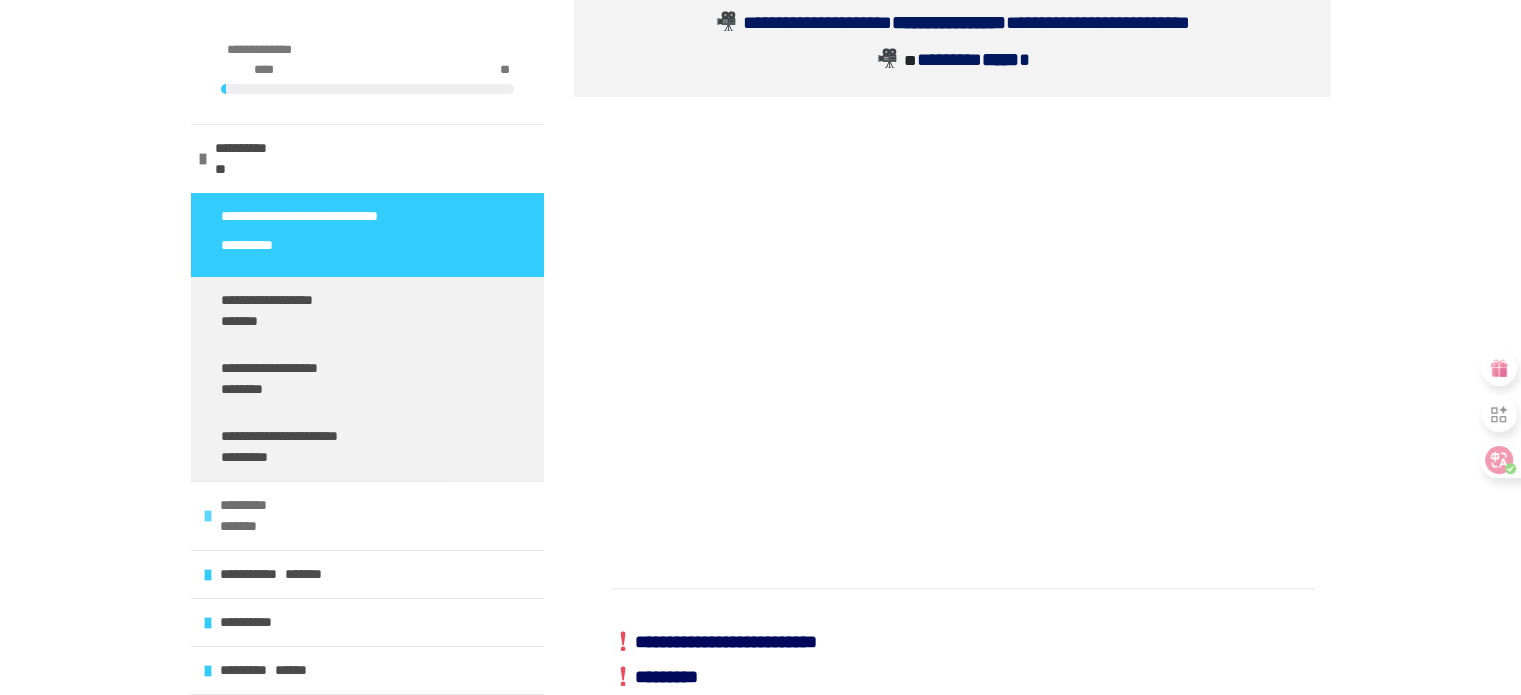 click on "*******" at bounding box center (238, 526) 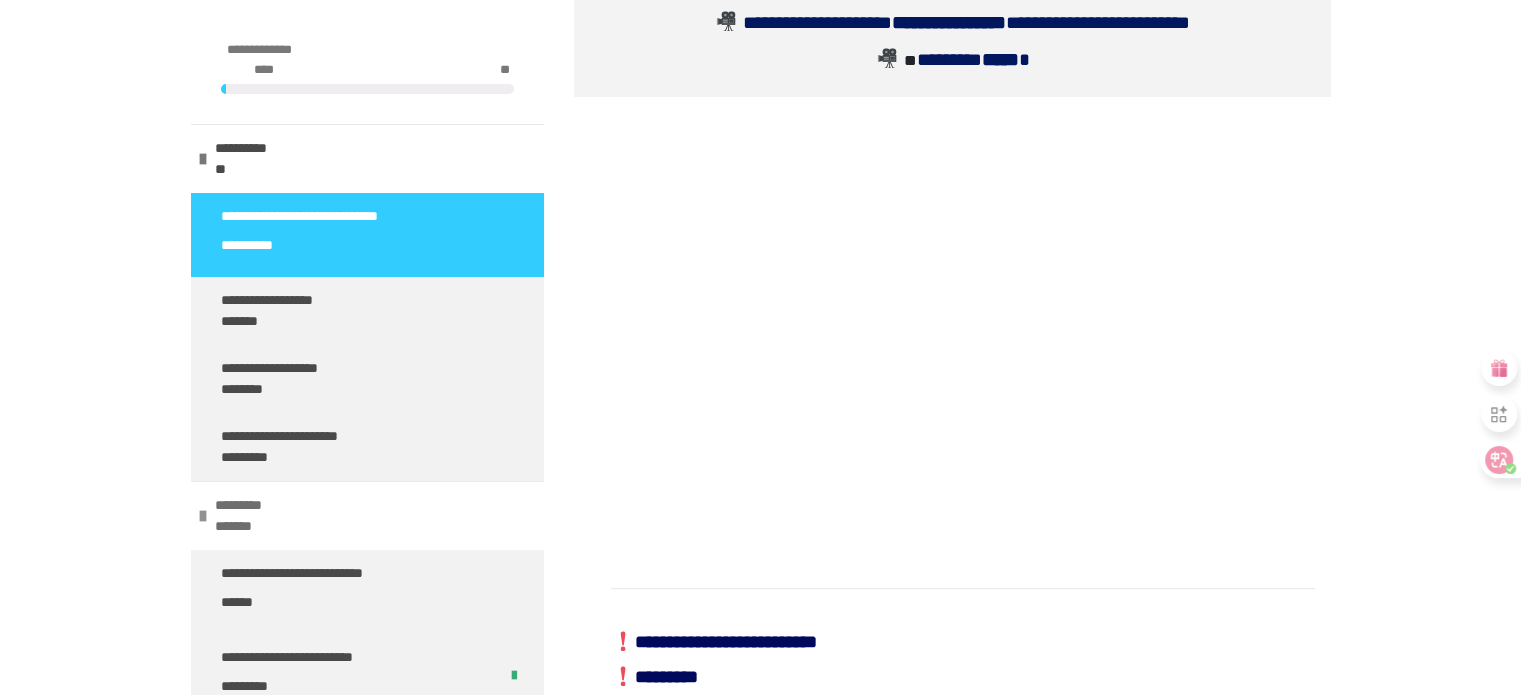 click on "*********    *******" at bounding box center [367, 515] 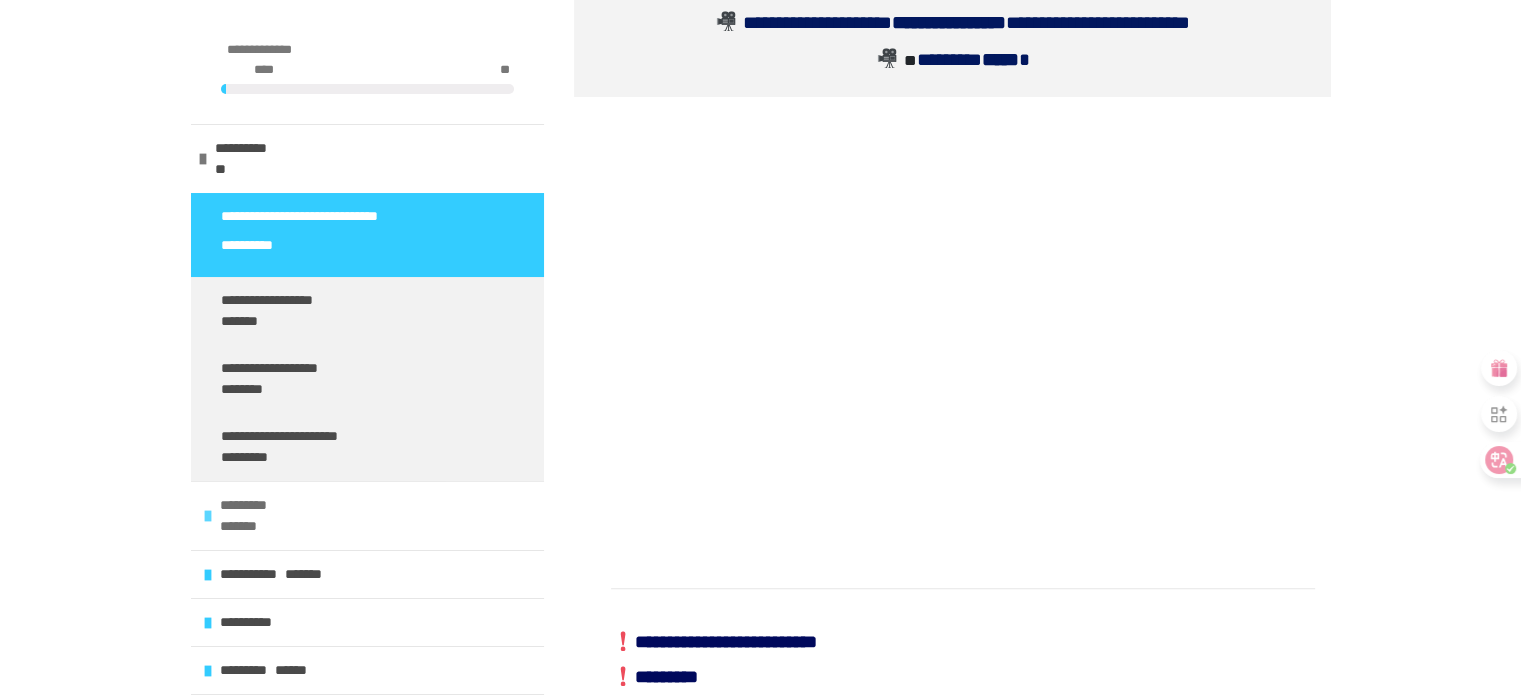 click on "*******" at bounding box center [238, 526] 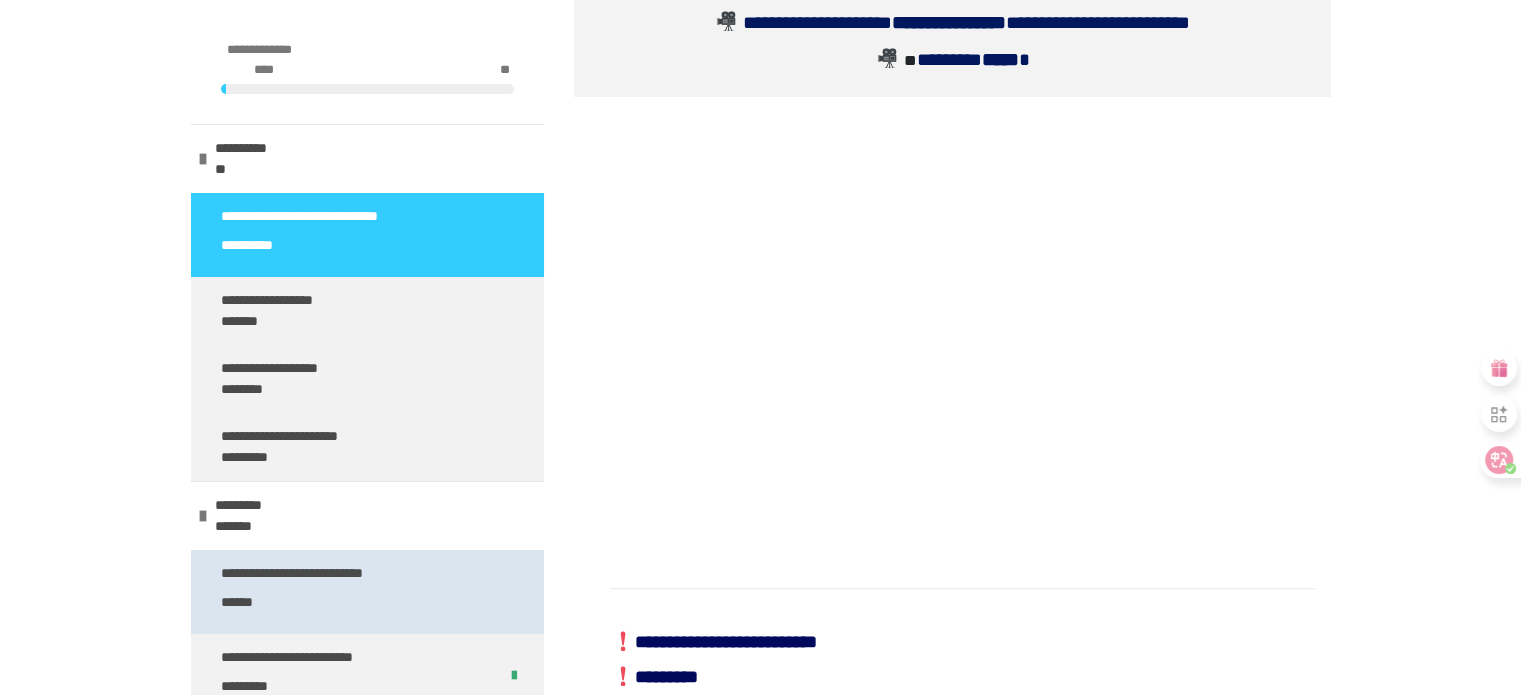 click on "**********" at bounding box center [315, 592] 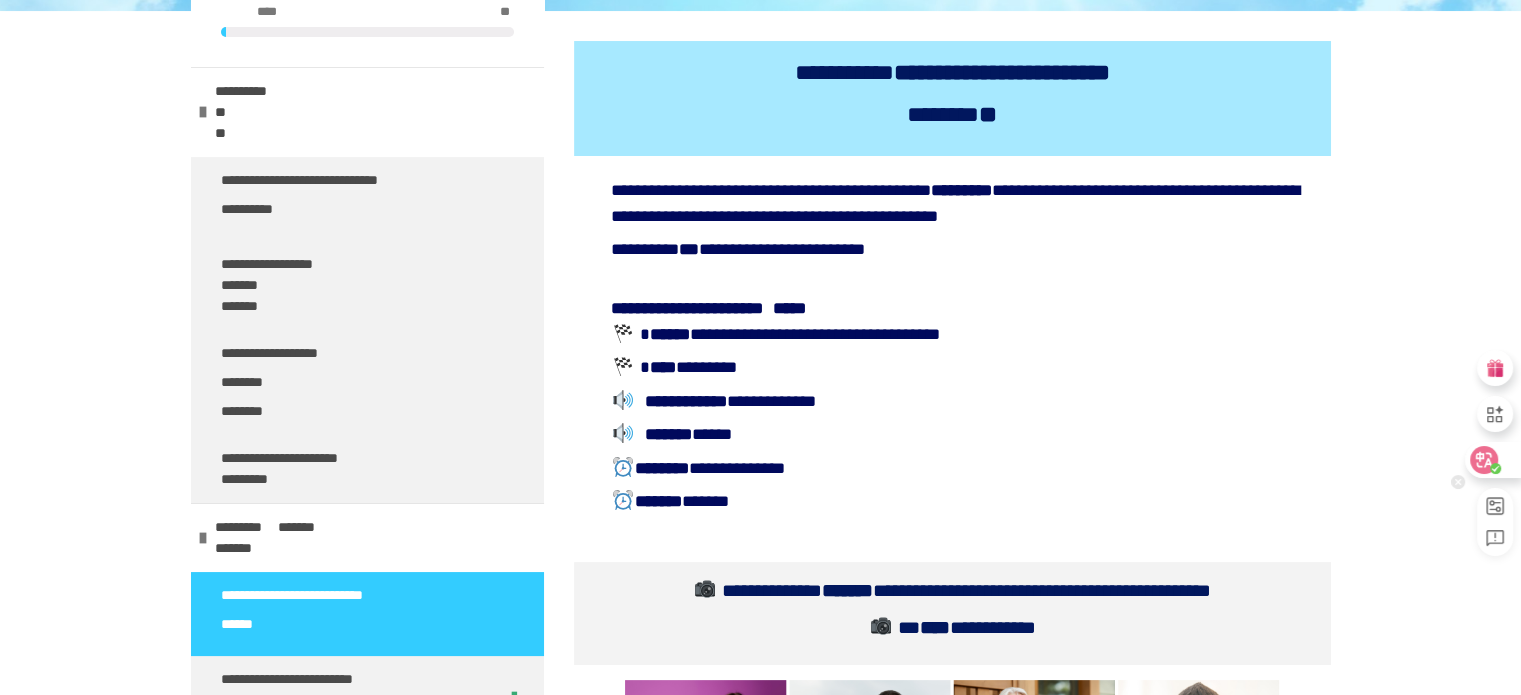 scroll, scrollTop: 80, scrollLeft: 0, axis: vertical 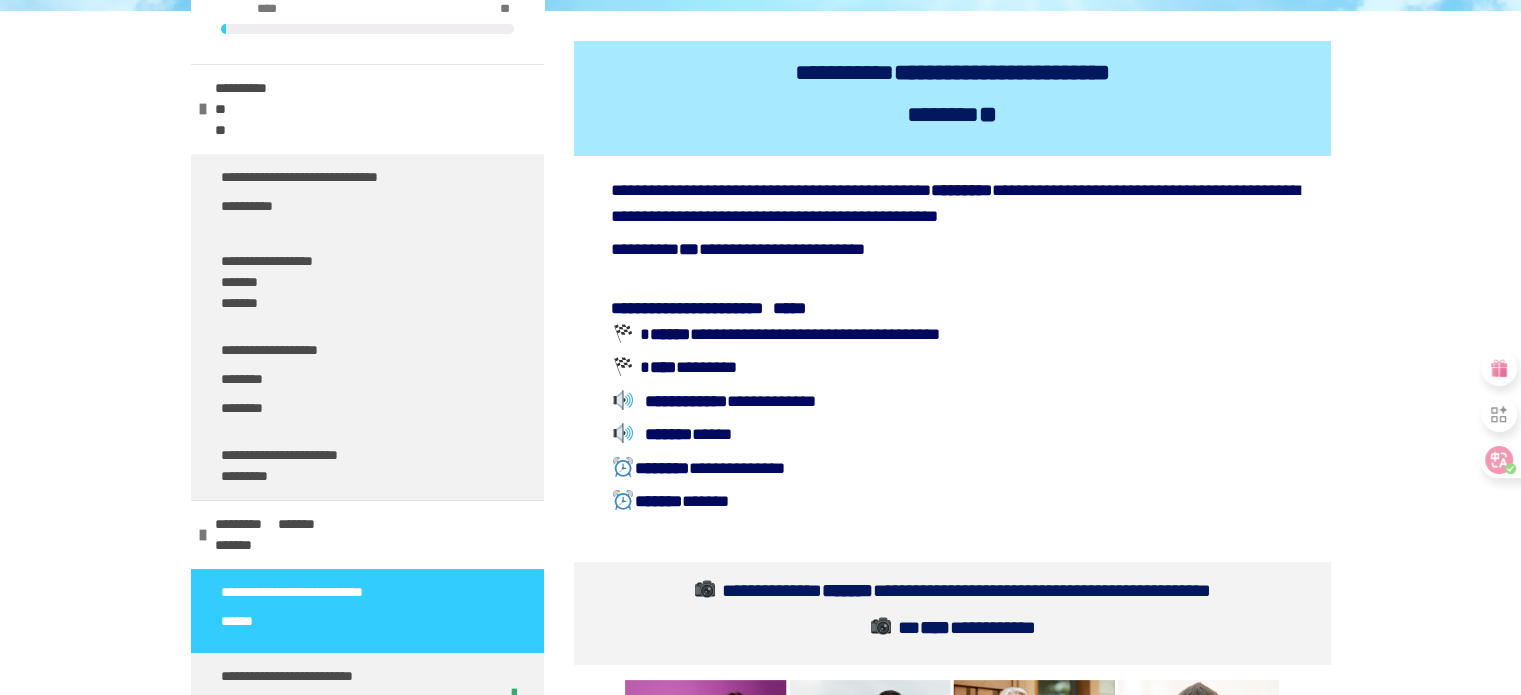 click on "**********" at bounding box center (760, 1409) 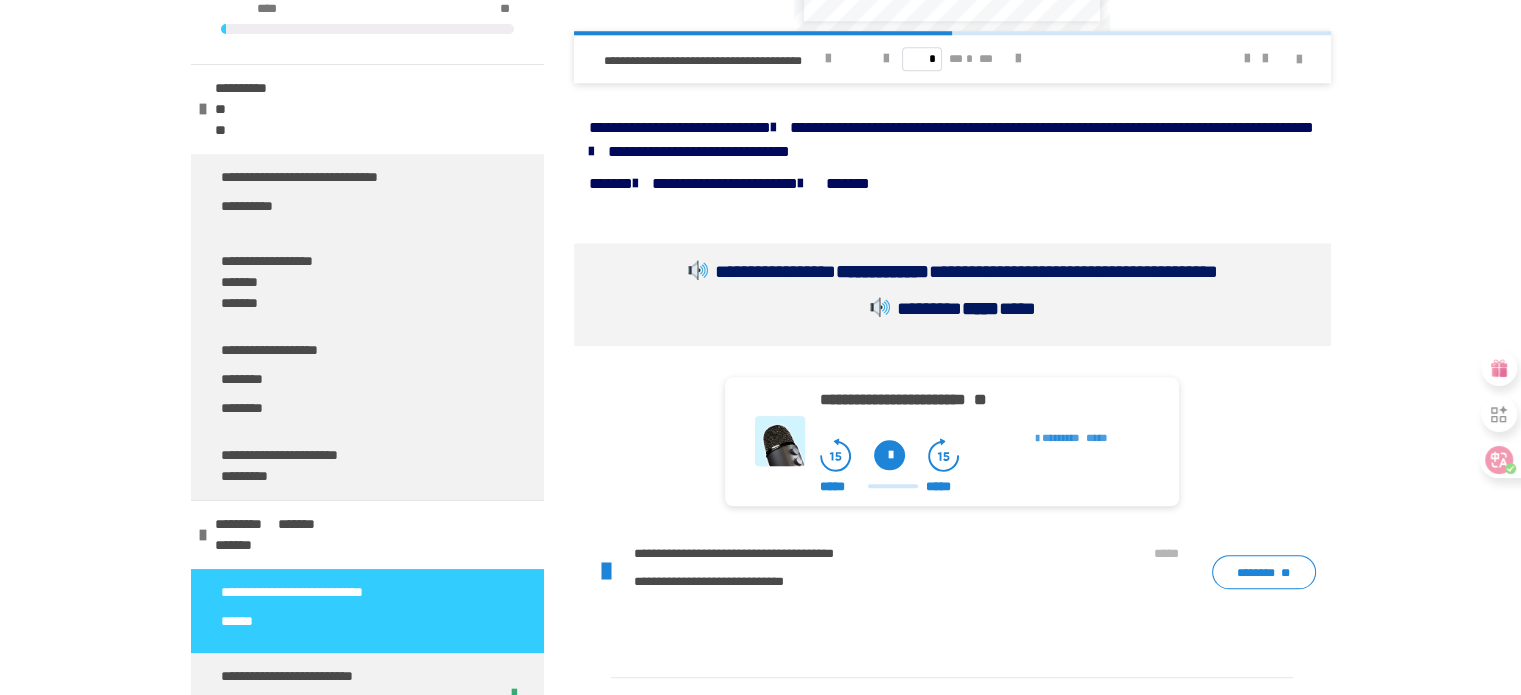 scroll, scrollTop: 2032, scrollLeft: 0, axis: vertical 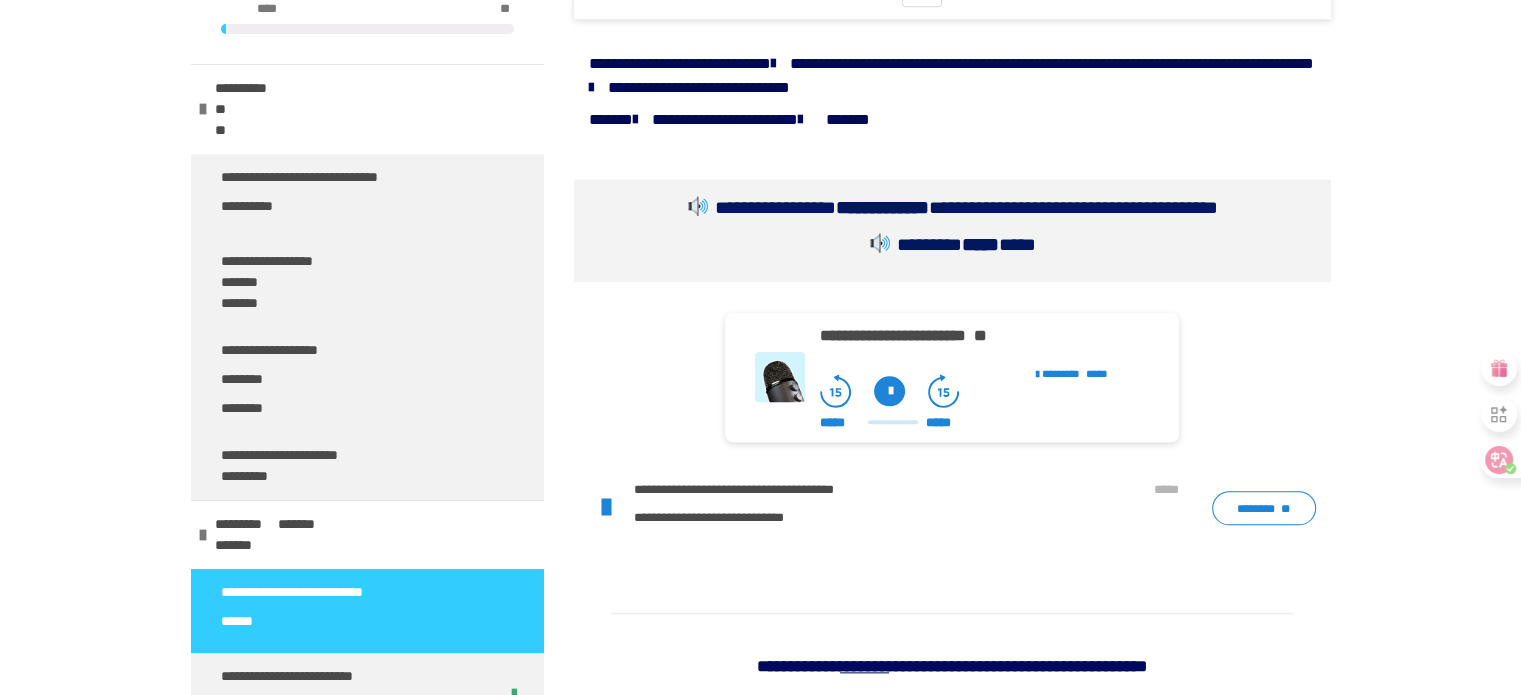 click at bounding box center (889, 391) 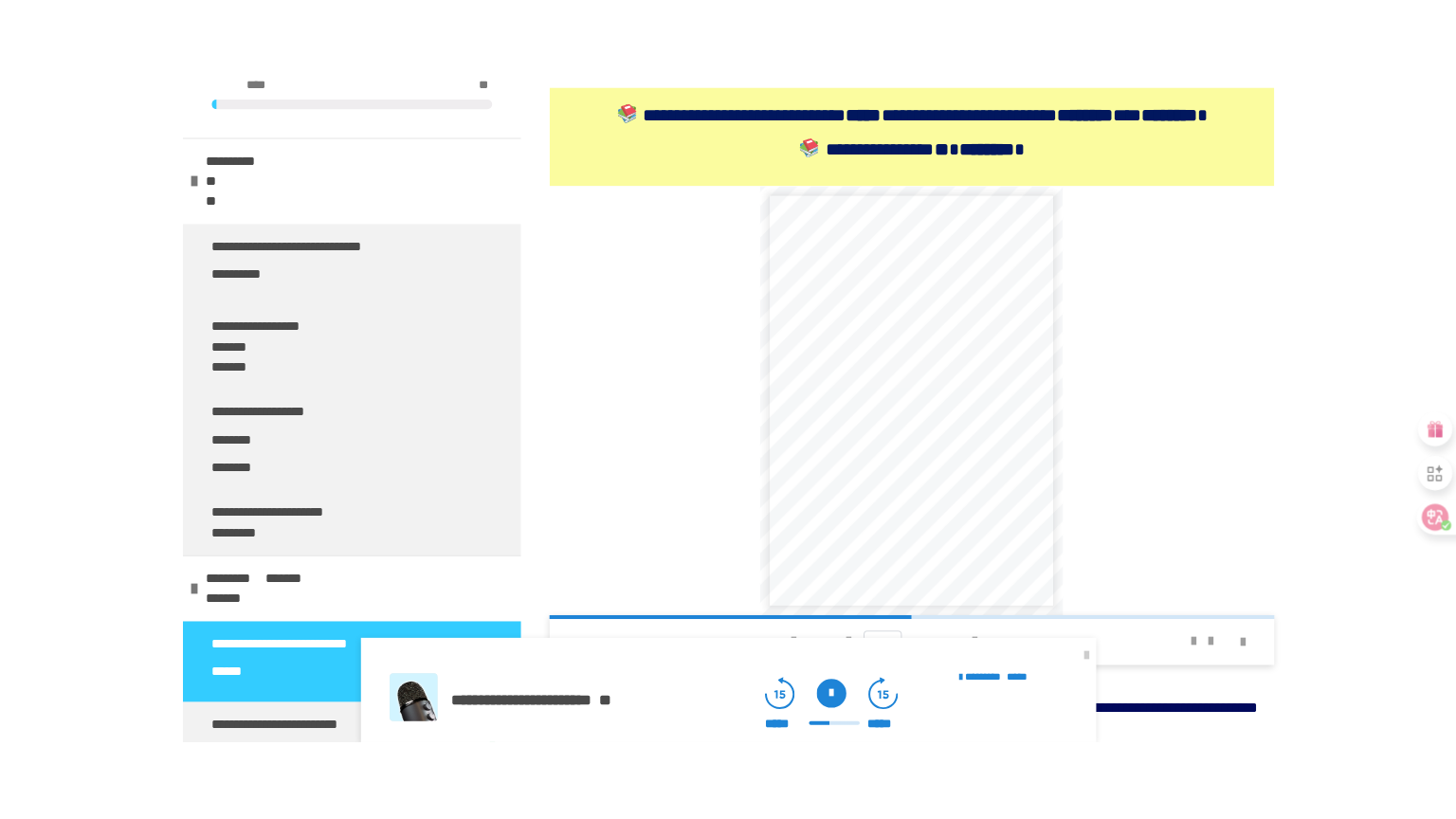 scroll, scrollTop: 1357, scrollLeft: 0, axis: vertical 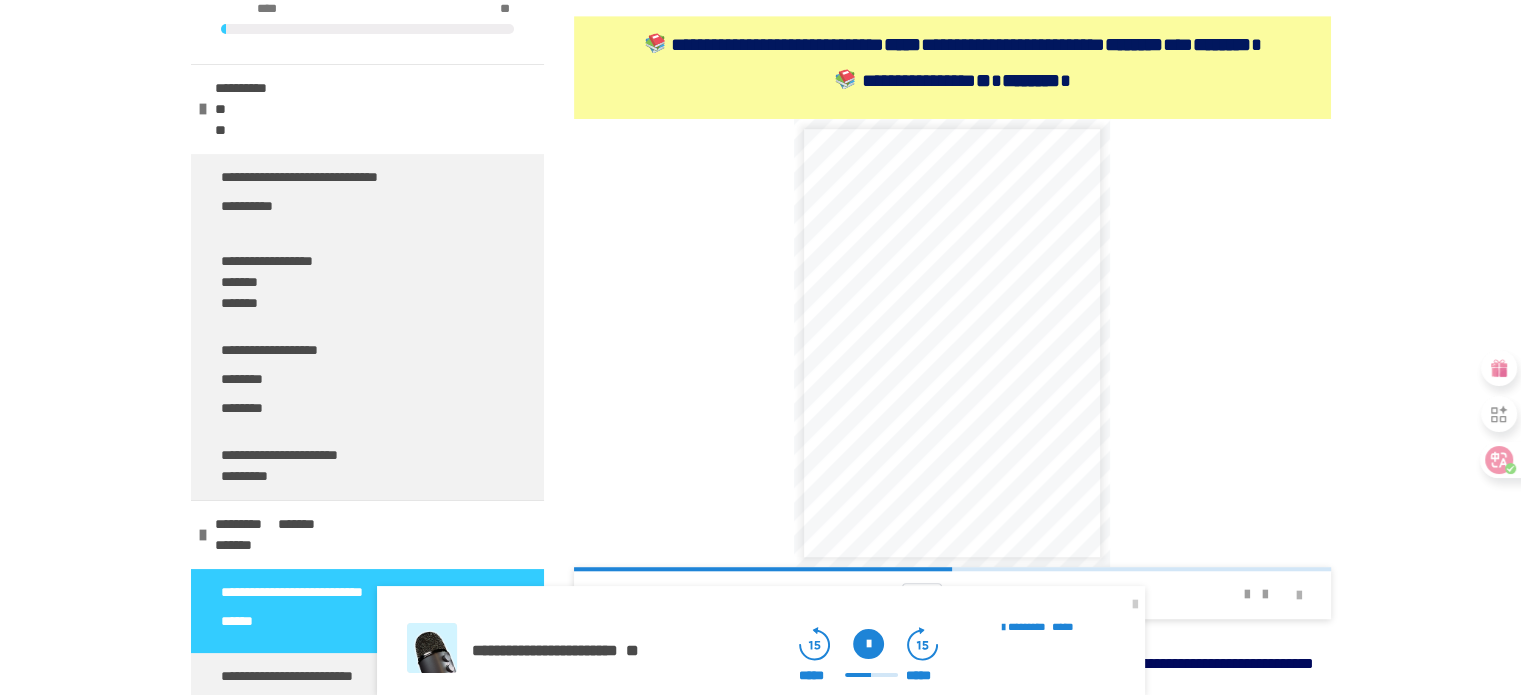 click at bounding box center (1299, 596) 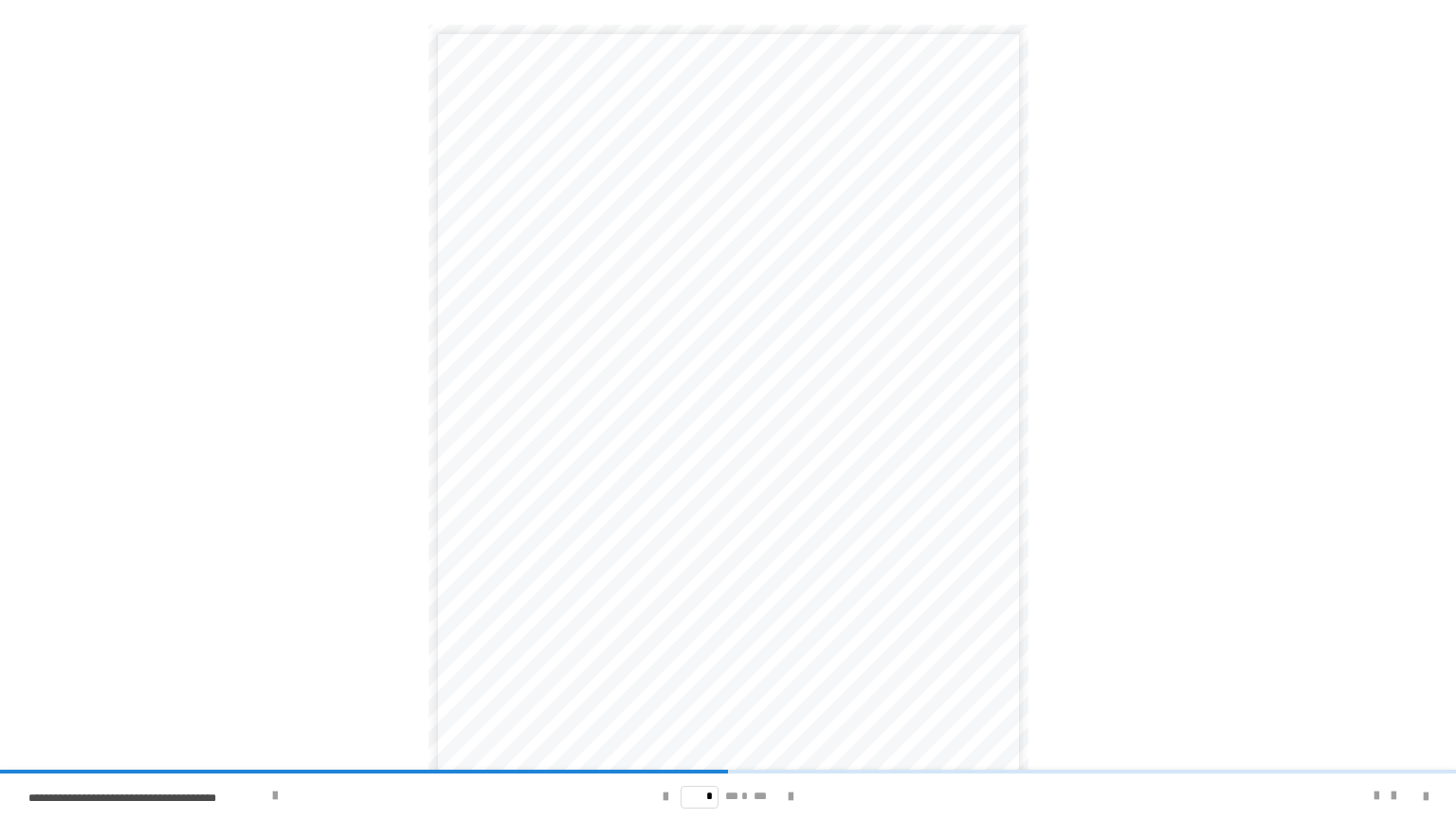 click on "**********" at bounding box center (768, 183) 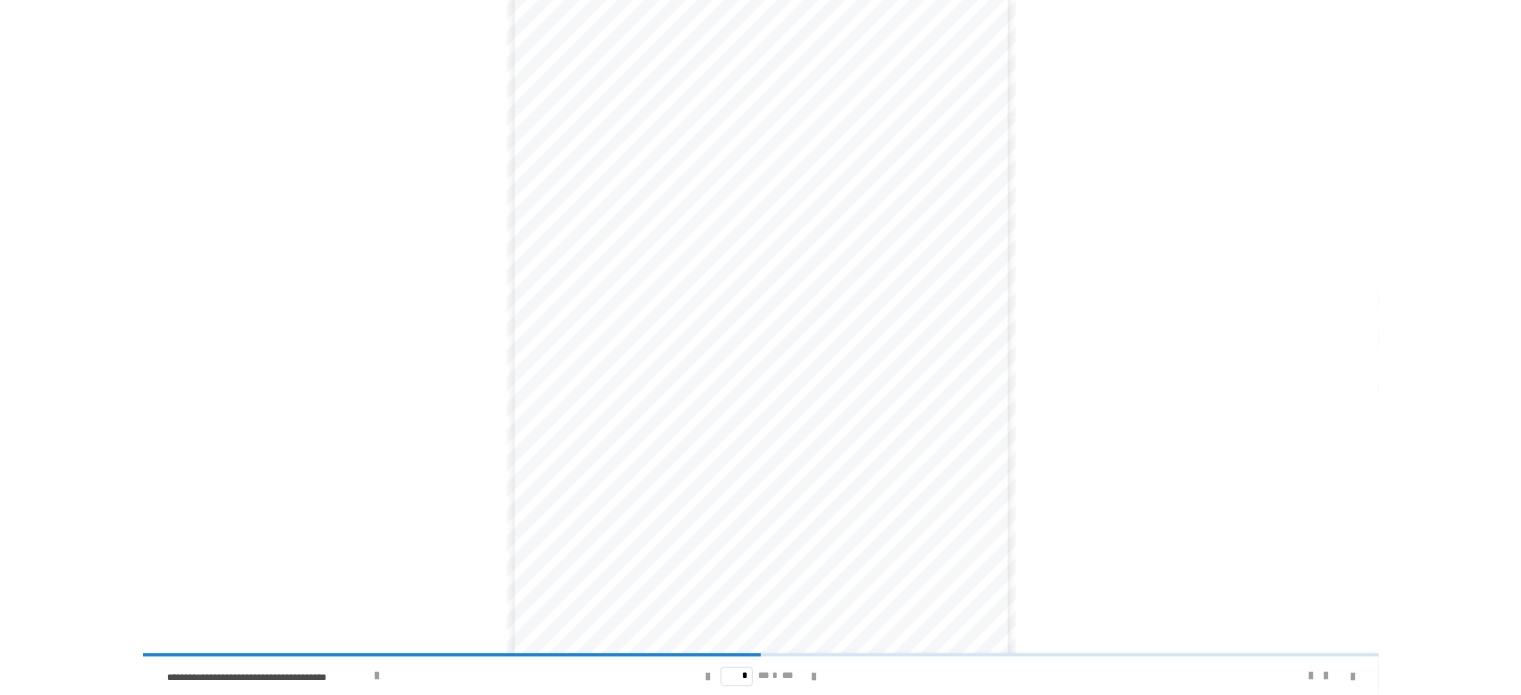 scroll, scrollTop: 58, scrollLeft: 0, axis: vertical 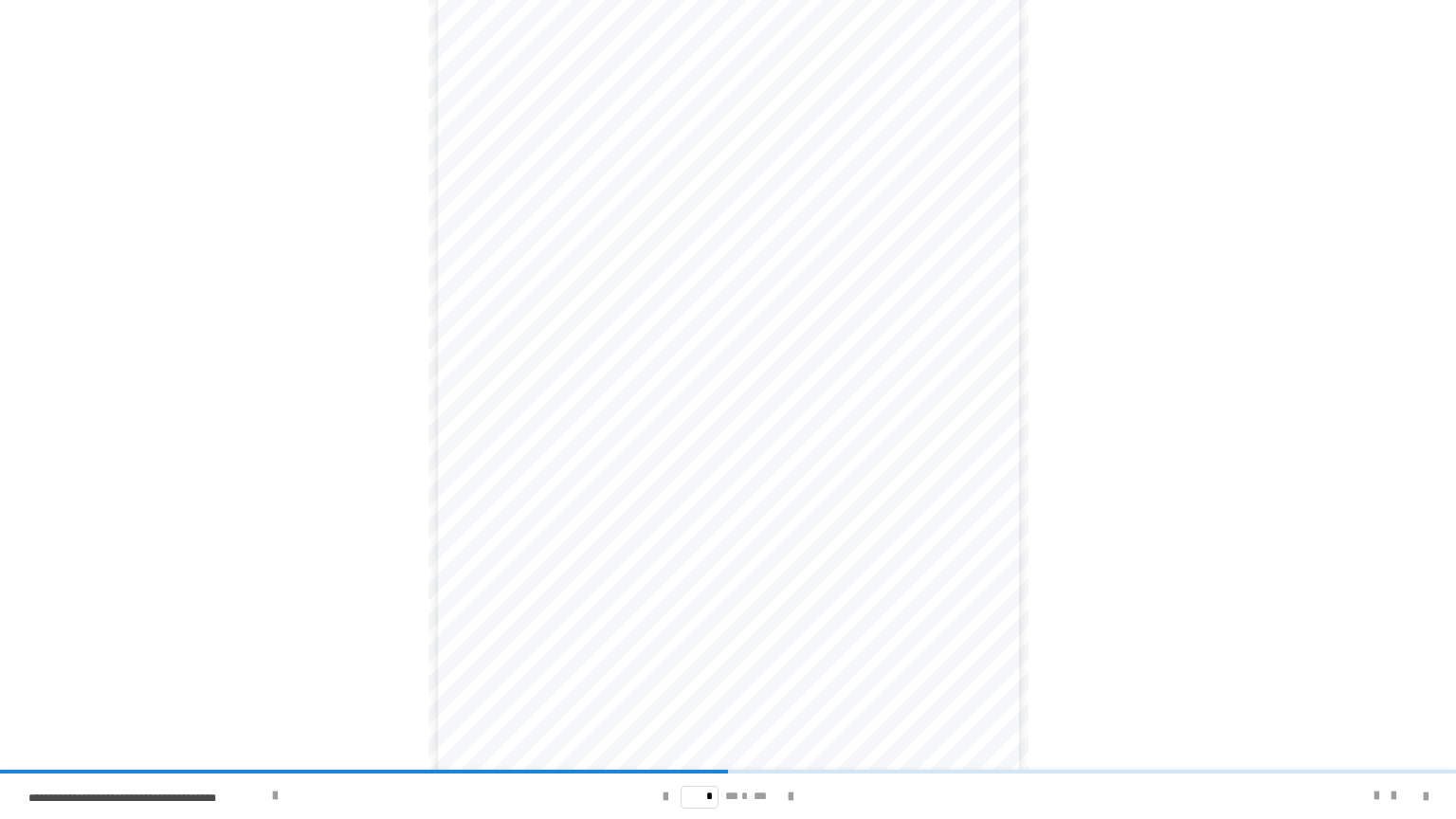 click on "* ** *    * *" at bounding box center [728, 796] 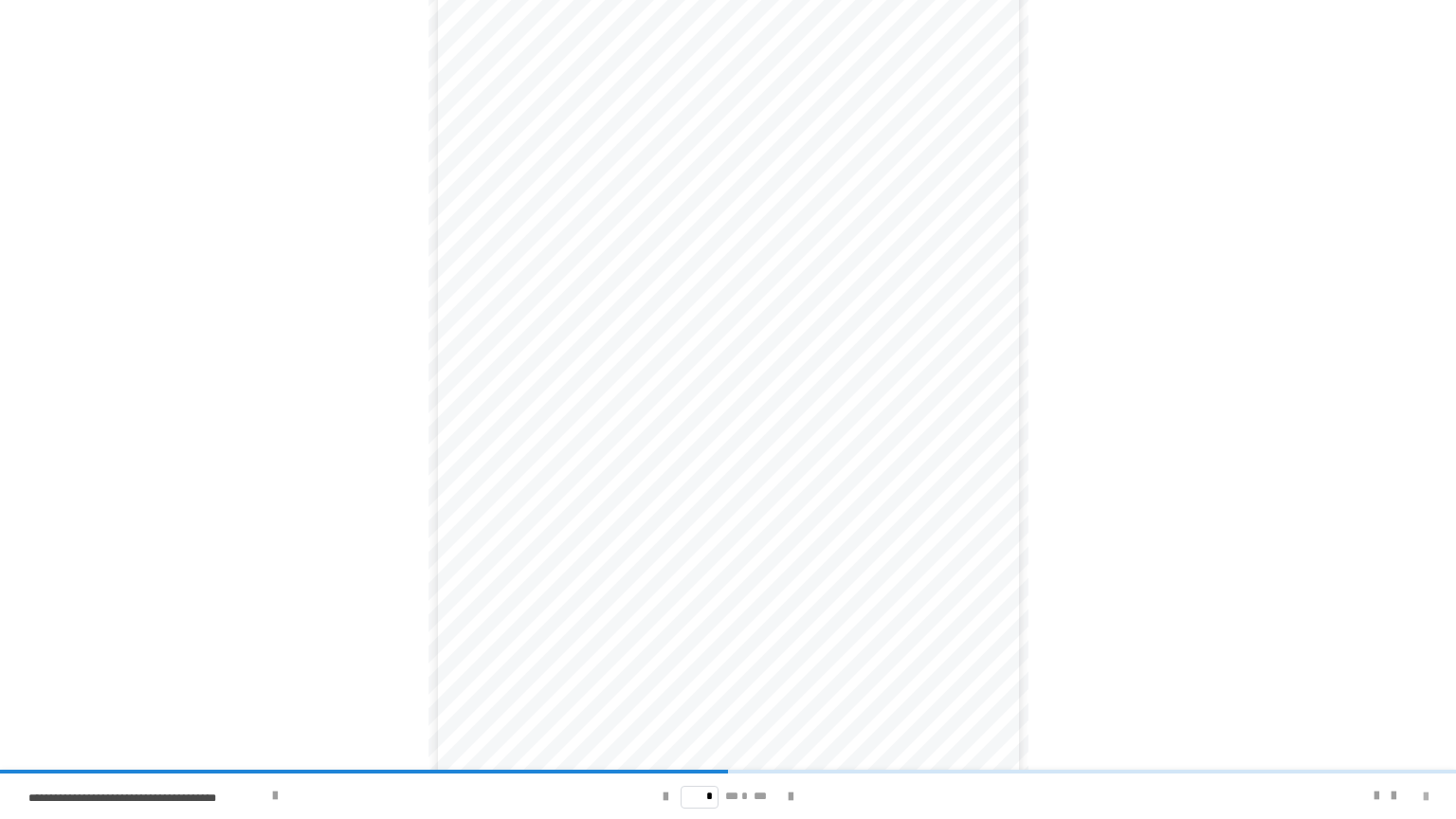 click at bounding box center (1426, 797) 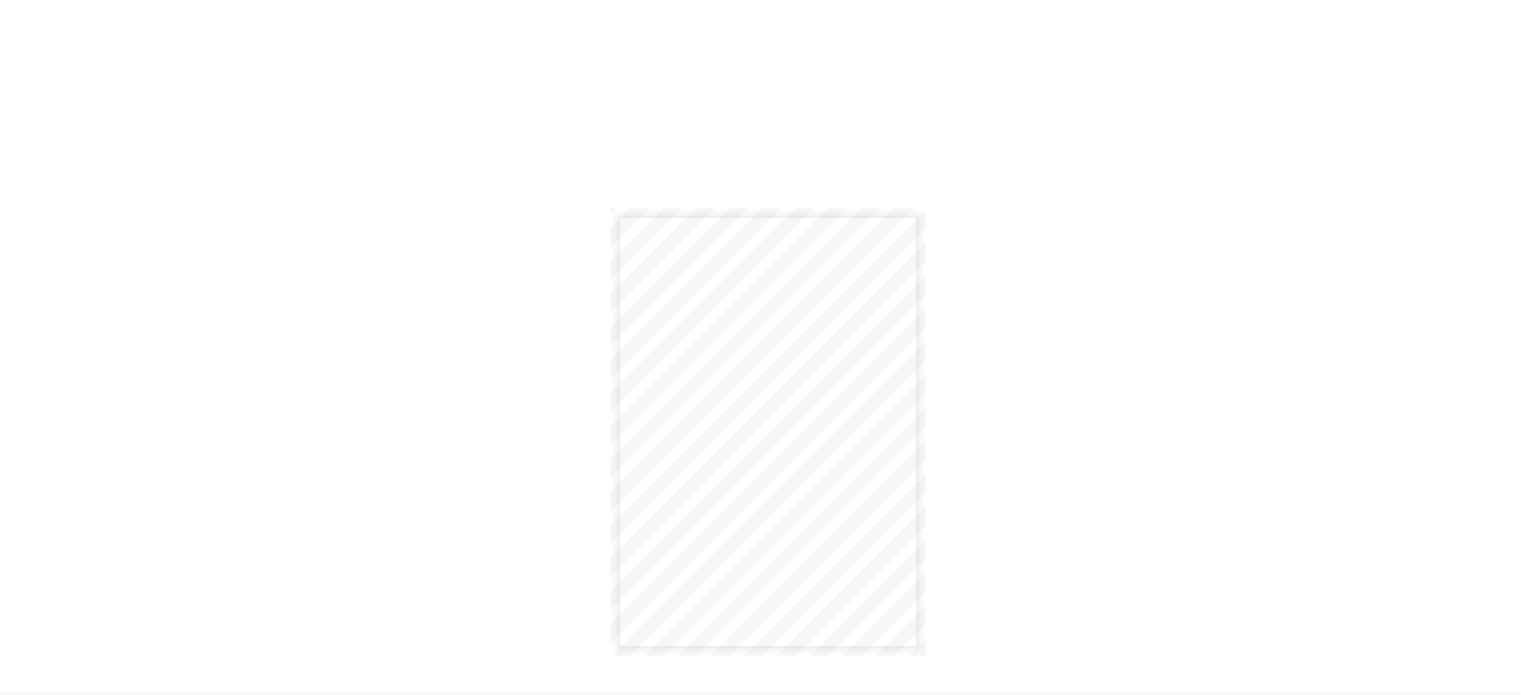 scroll, scrollTop: 0, scrollLeft: 0, axis: both 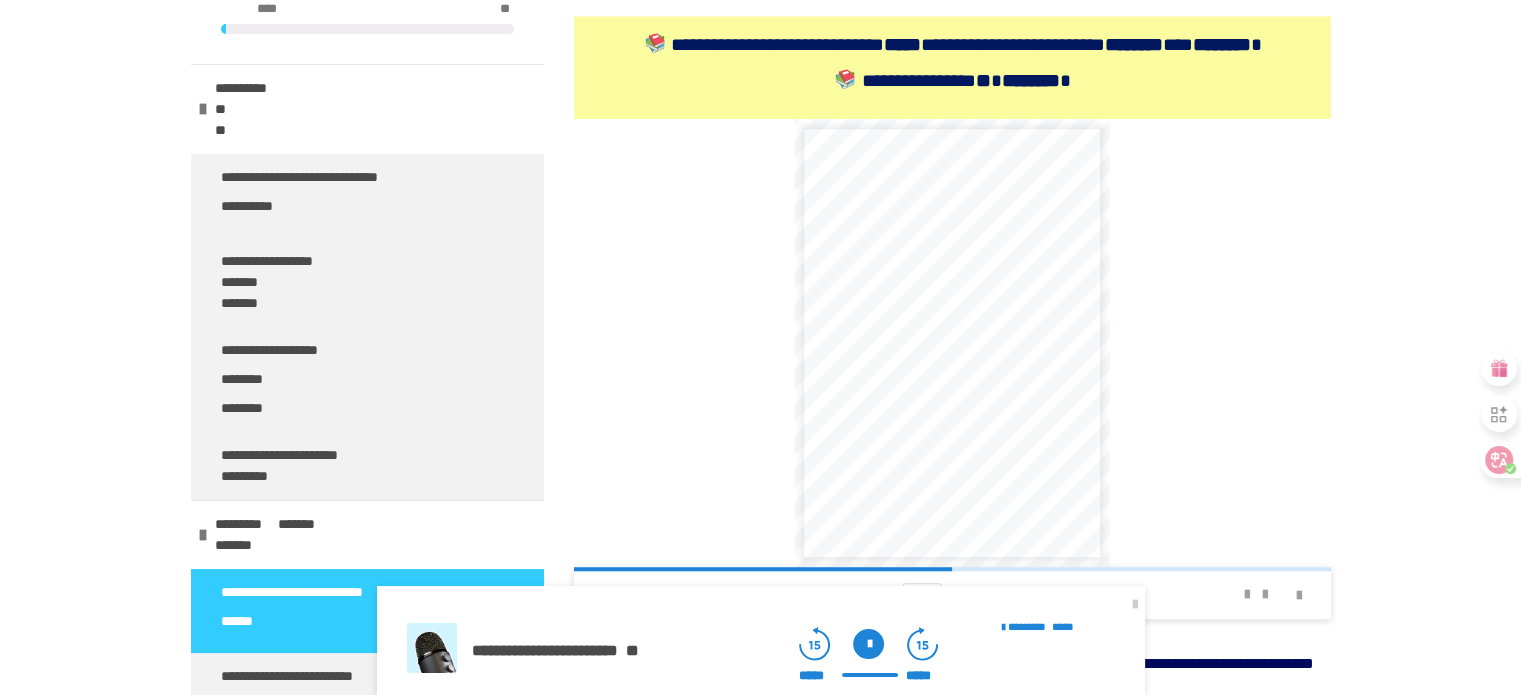 click at bounding box center [870, 675] 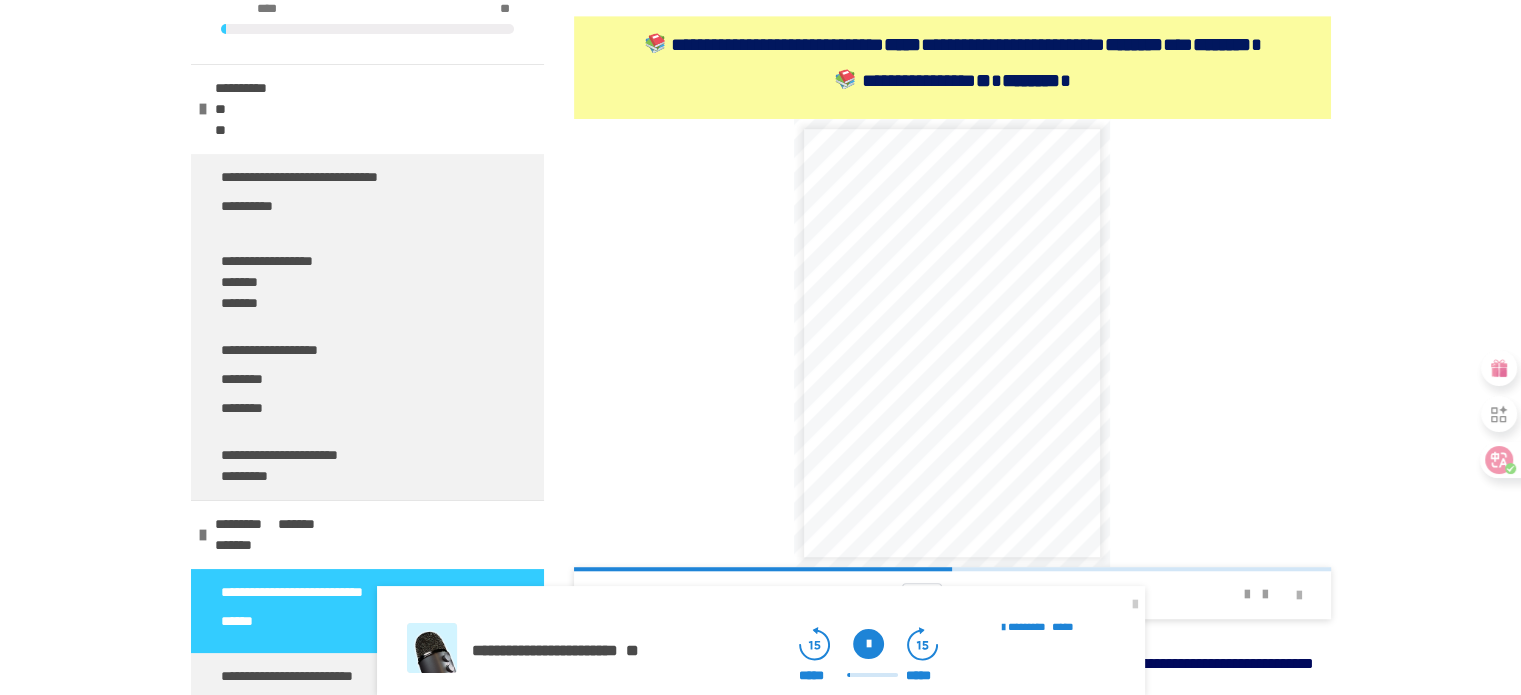 click at bounding box center (1299, 596) 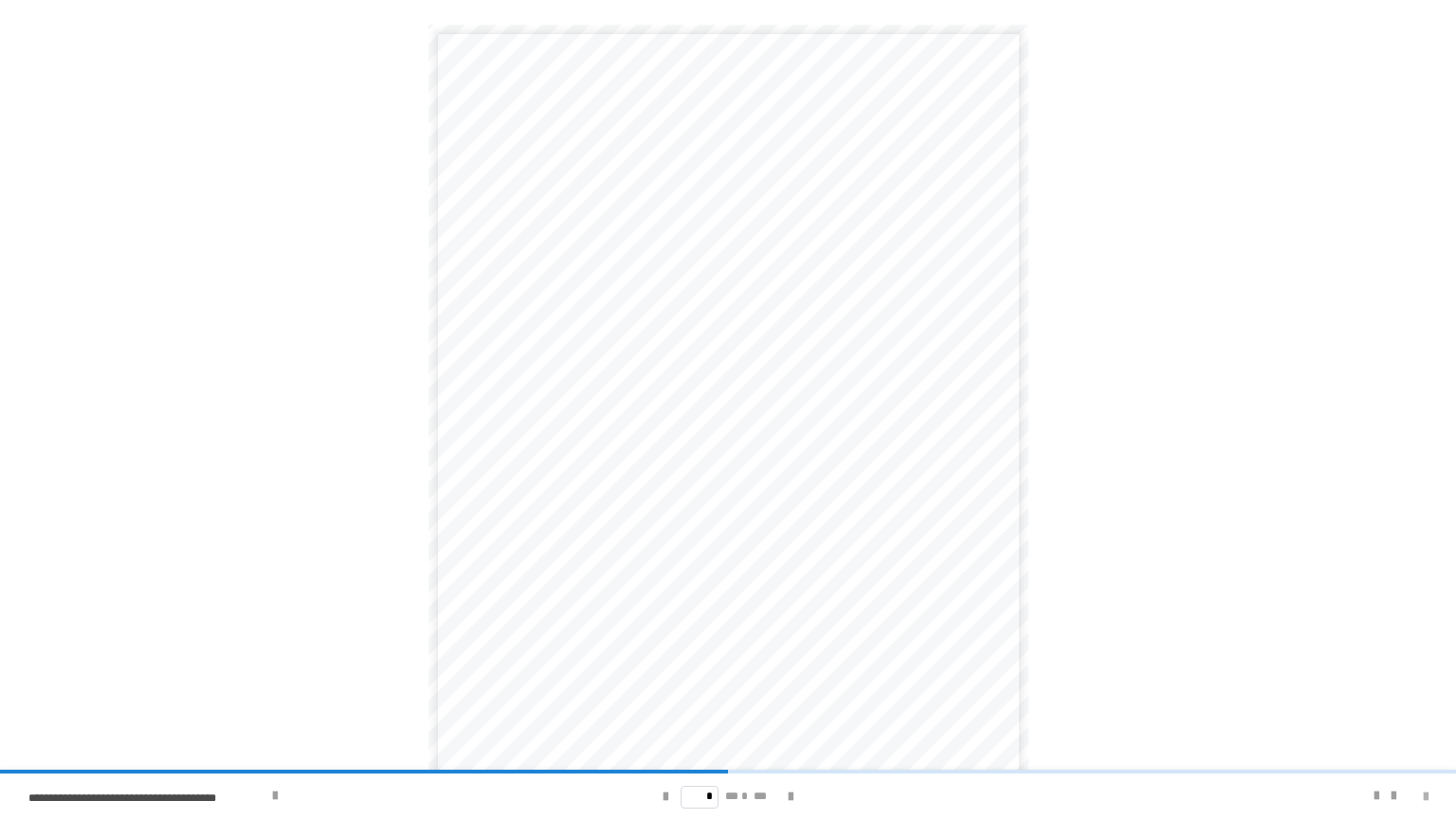 click at bounding box center (1426, 797) 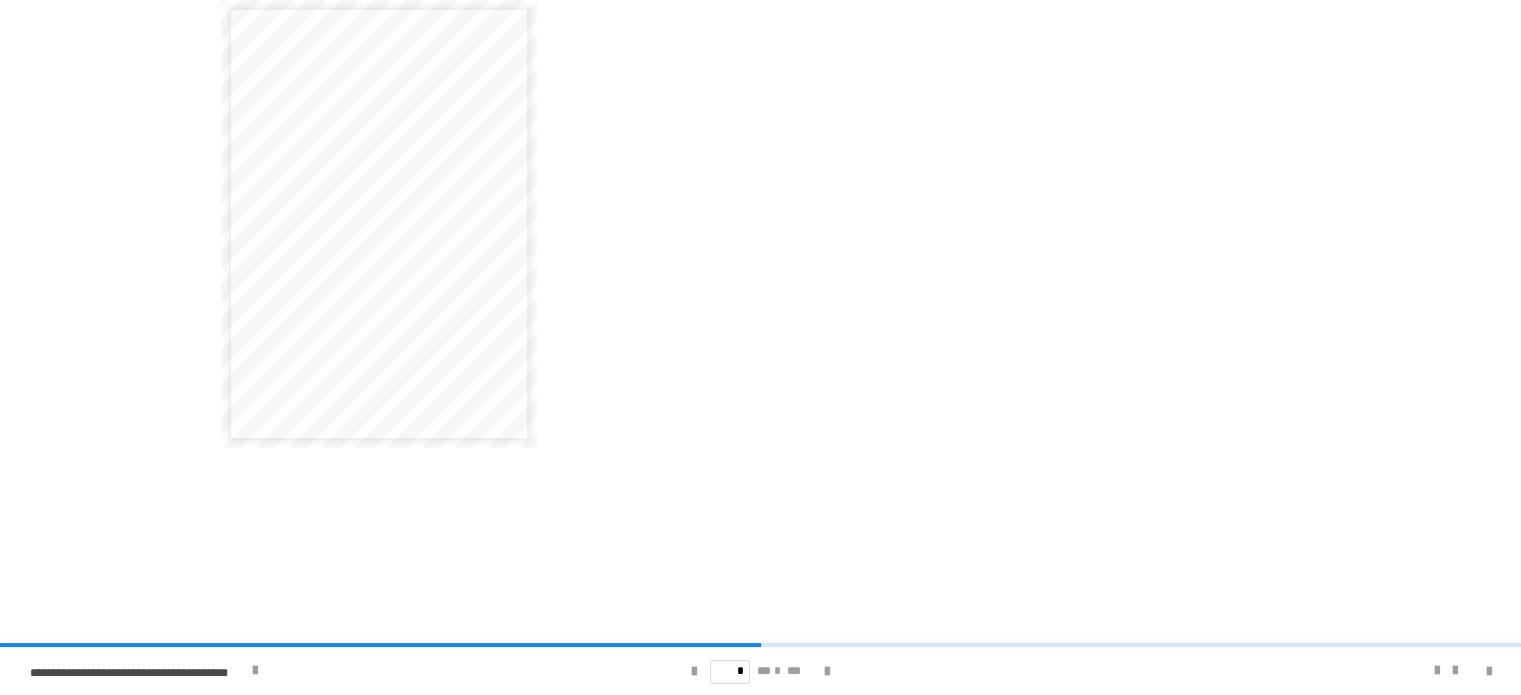 scroll, scrollTop: 1472, scrollLeft: 0, axis: vertical 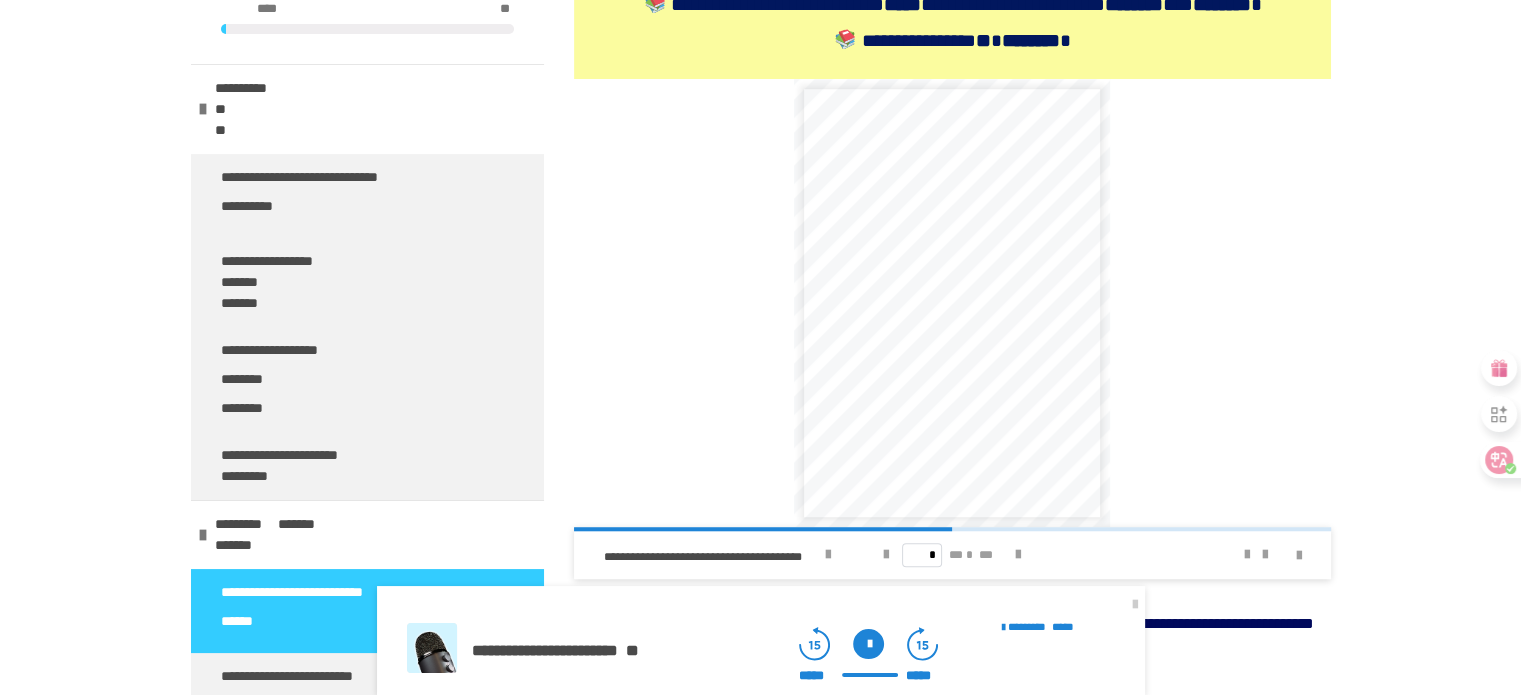 click on "**********" at bounding box center [760, 122] 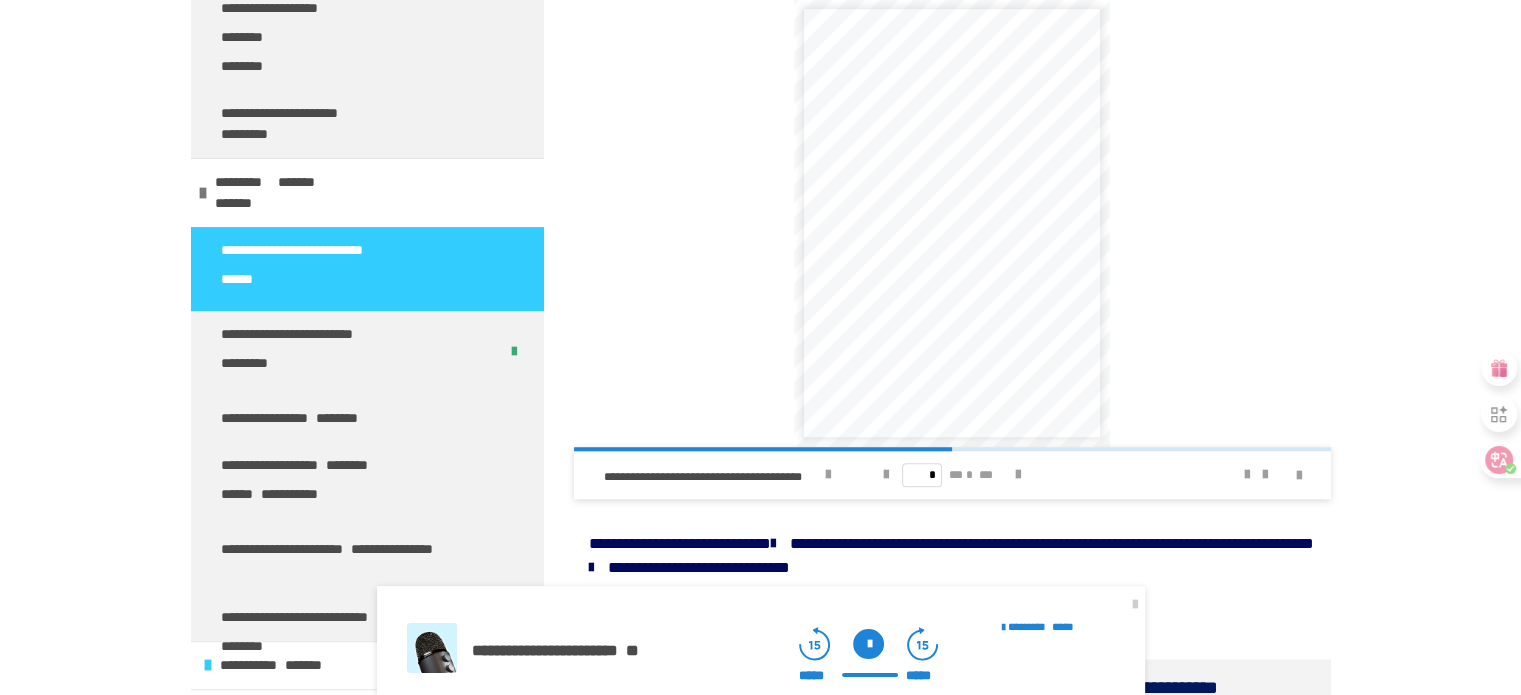 scroll, scrollTop: 428, scrollLeft: 0, axis: vertical 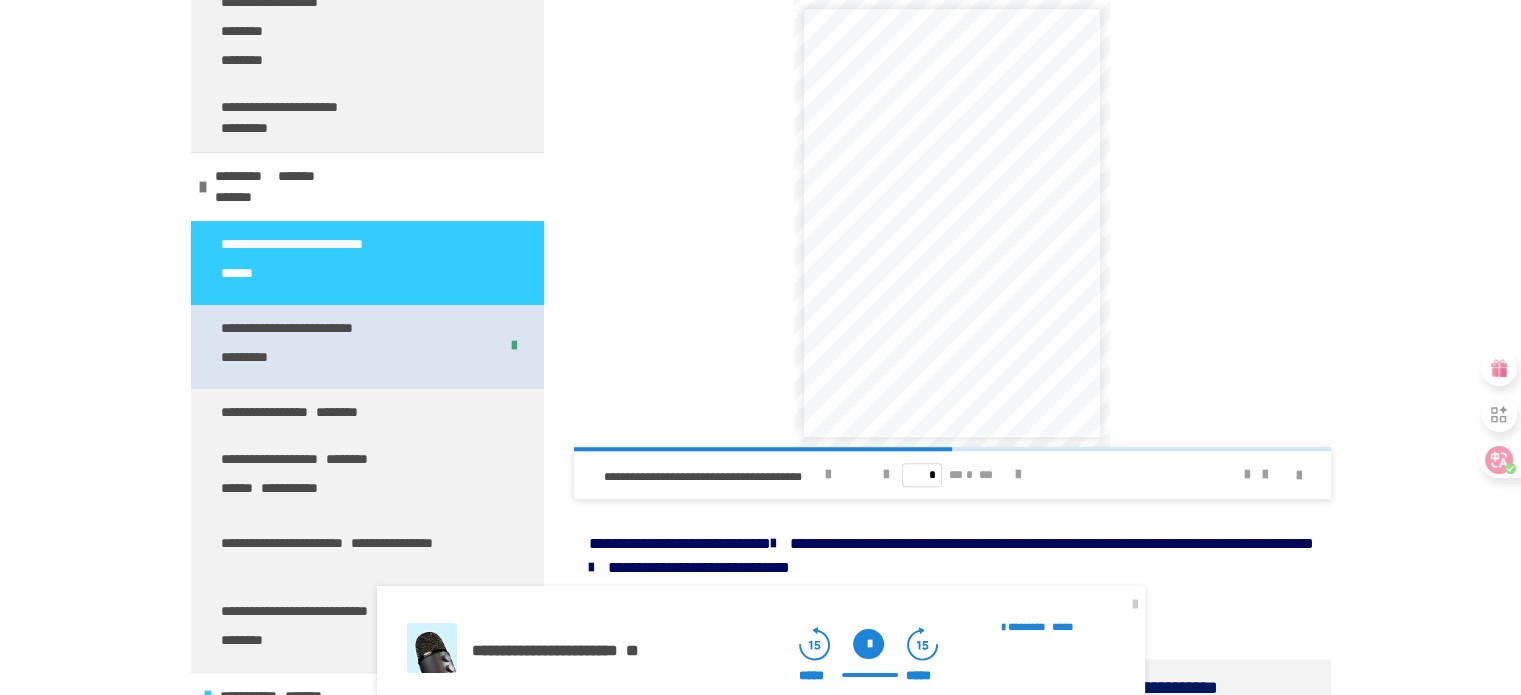 click on "*********" at bounding box center [244, 357] 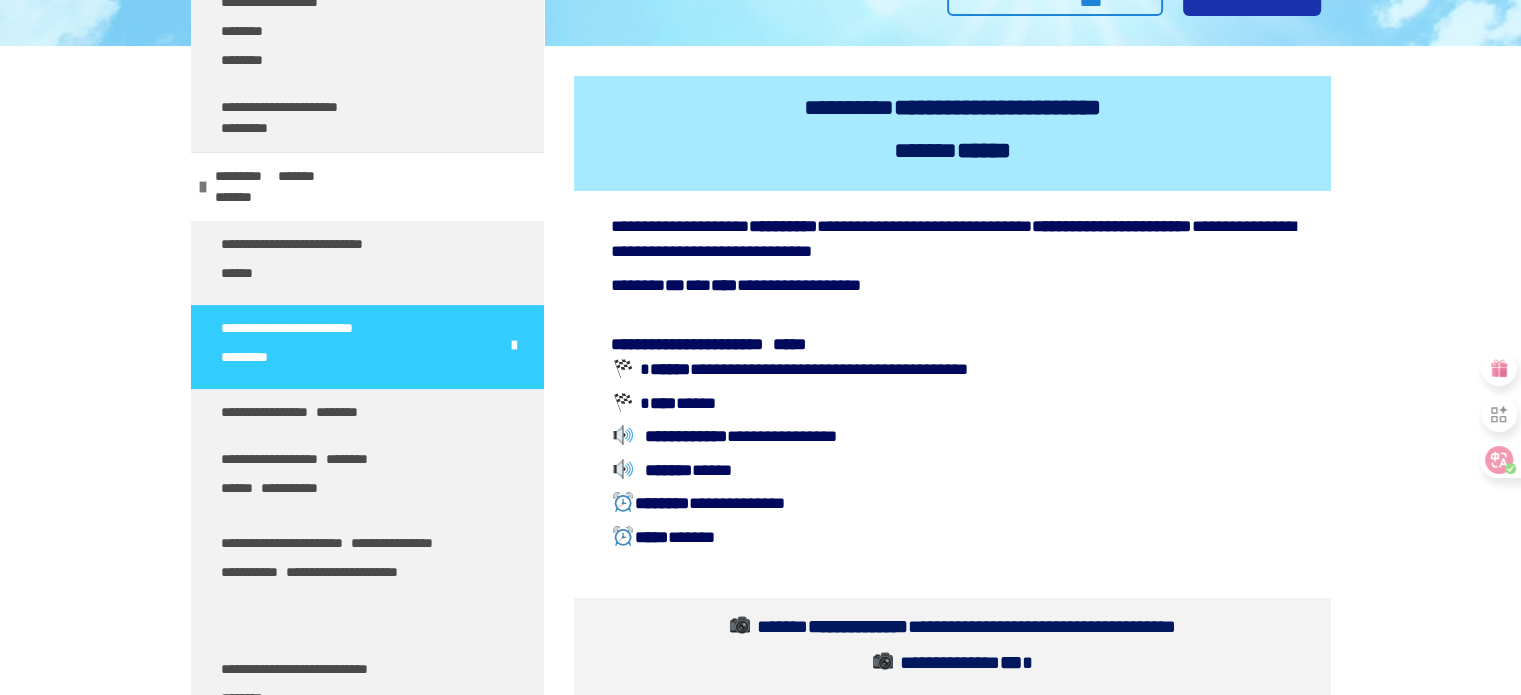 click on "**********" at bounding box center (760, 1547) 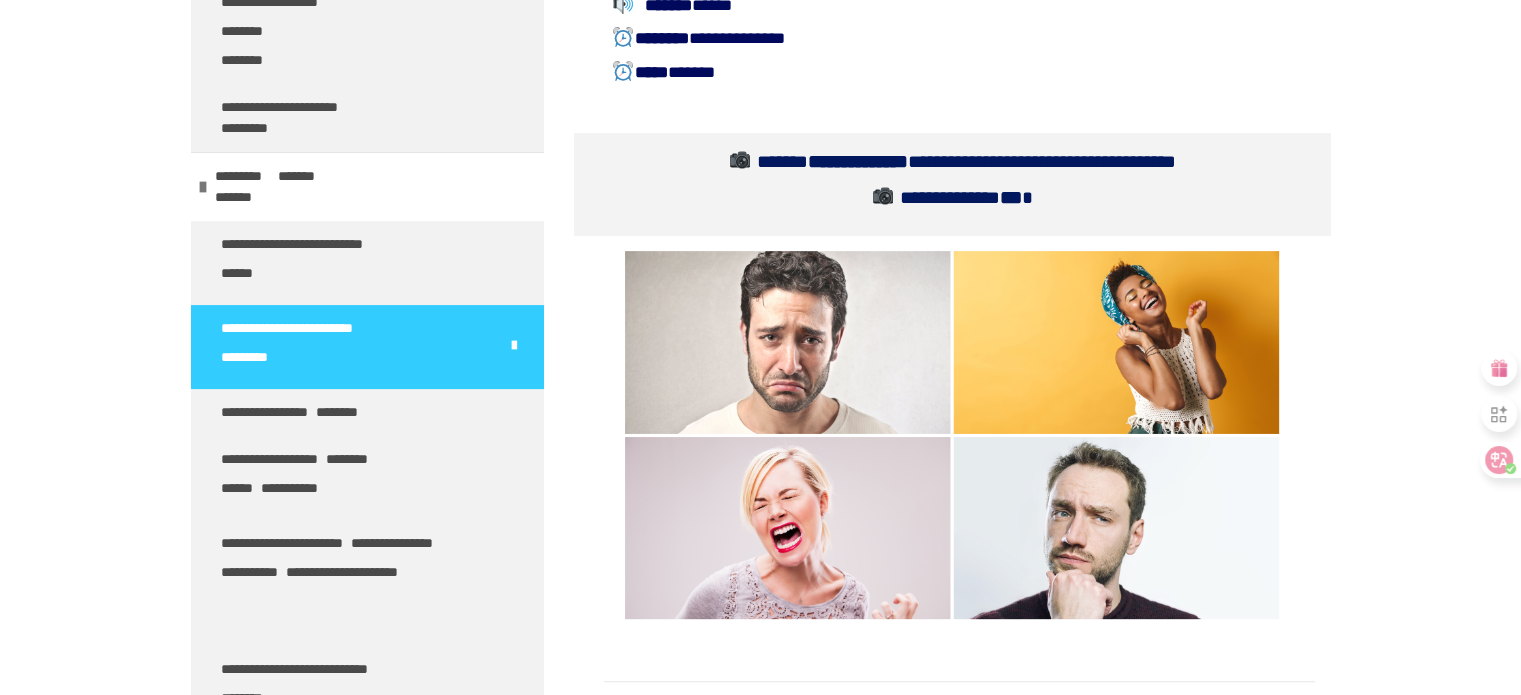 scroll, scrollTop: 712, scrollLeft: 0, axis: vertical 